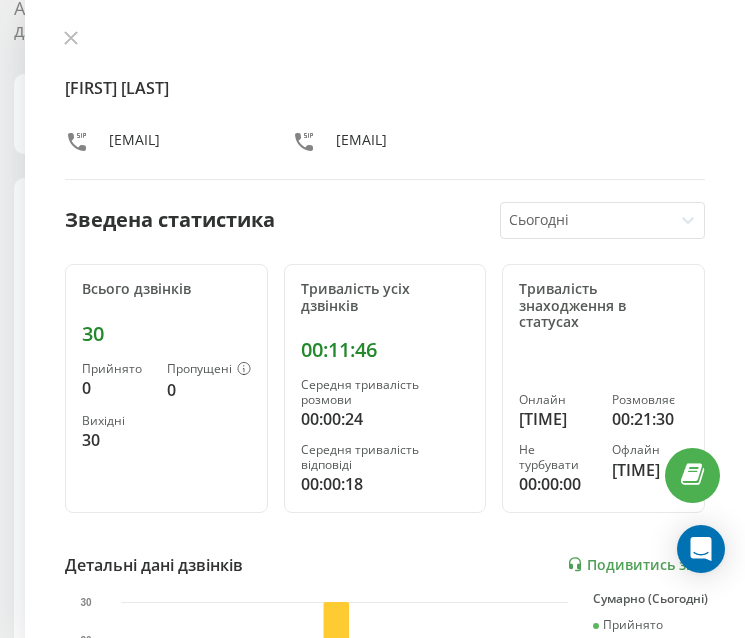 scroll, scrollTop: 77, scrollLeft: 0, axis: vertical 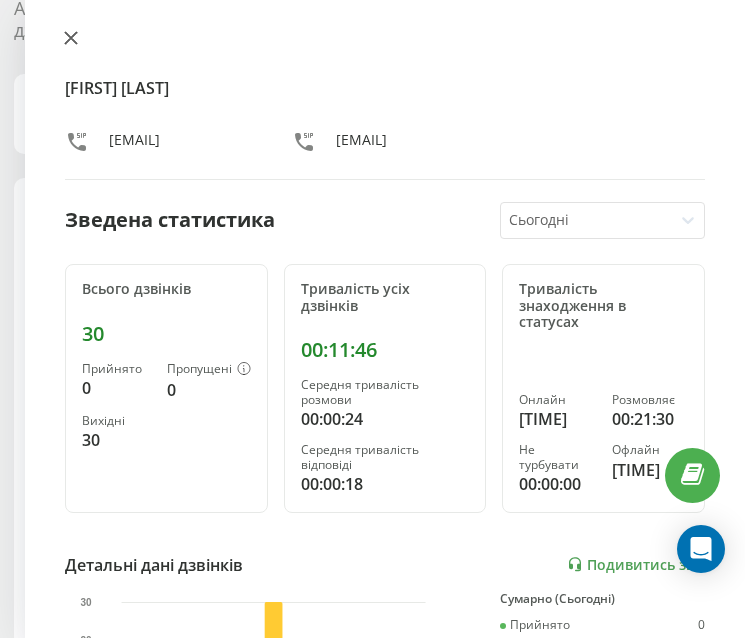 click at bounding box center [71, 39] 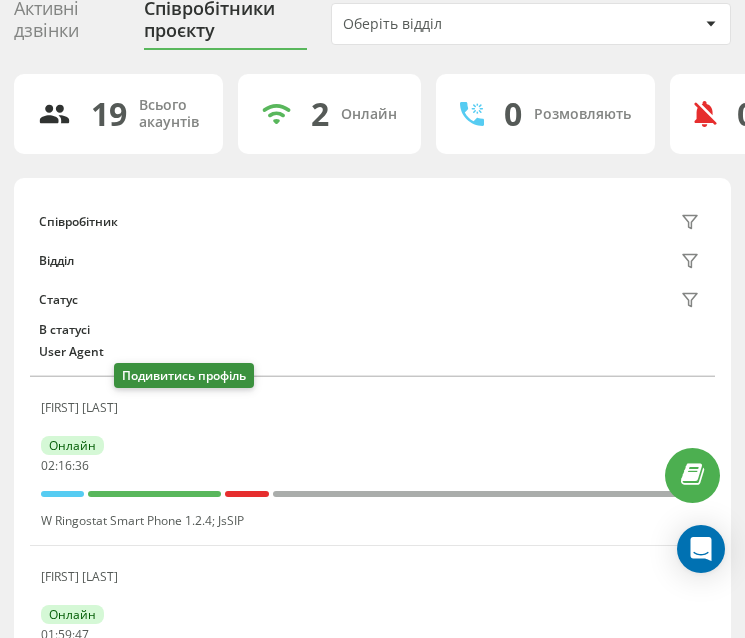 click 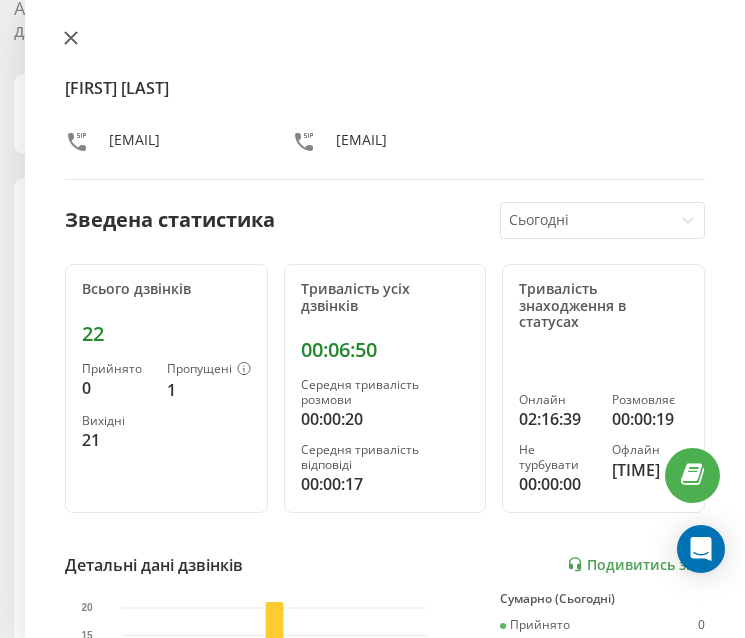 click at bounding box center (71, 39) 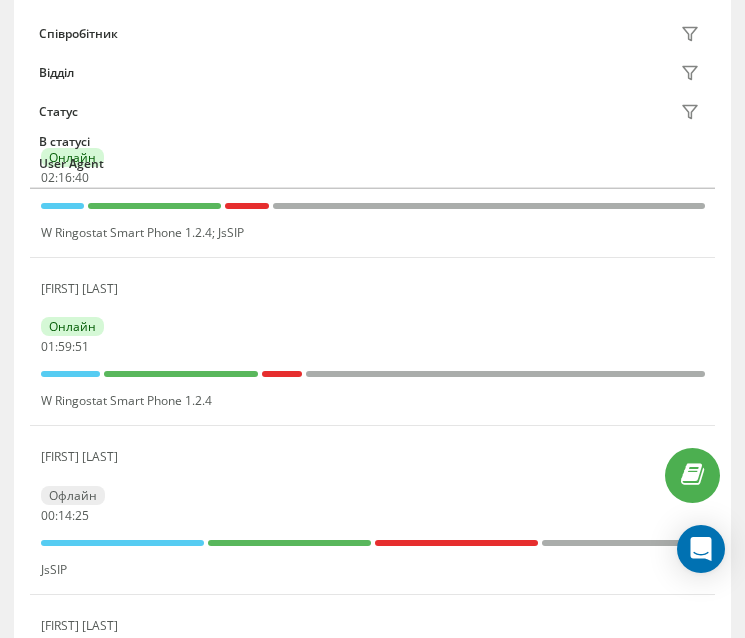scroll, scrollTop: 377, scrollLeft: 0, axis: vertical 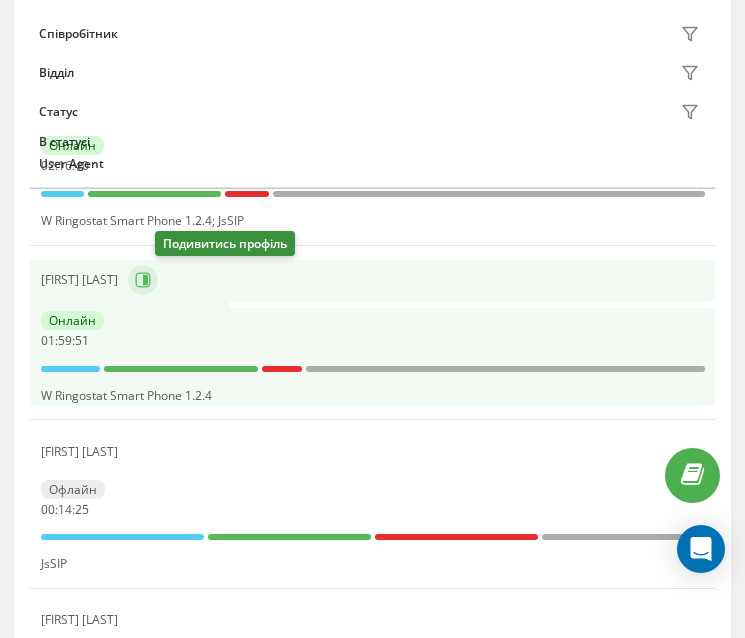 click 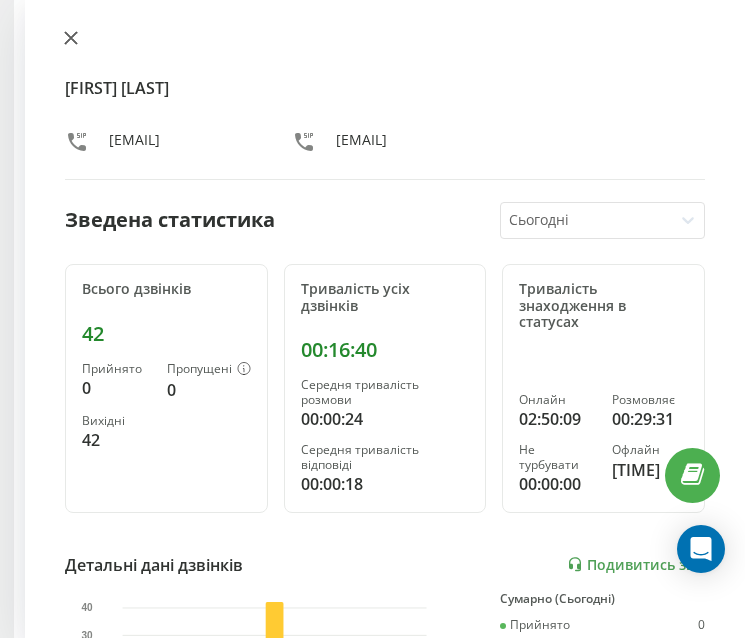 click at bounding box center [71, 39] 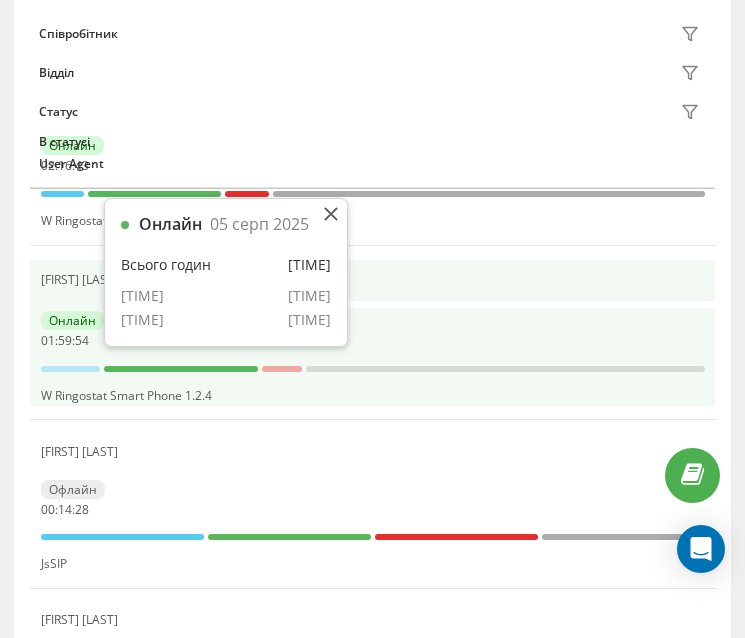 scroll, scrollTop: 477, scrollLeft: 0, axis: vertical 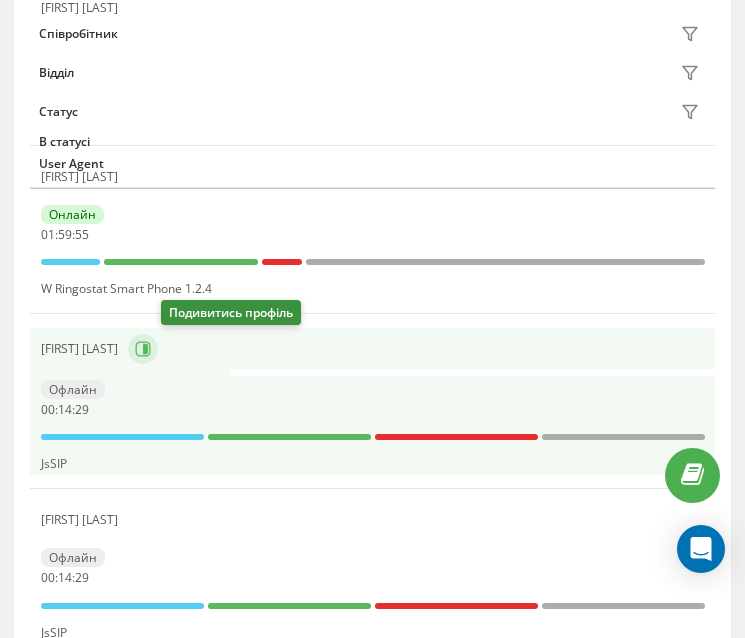 click 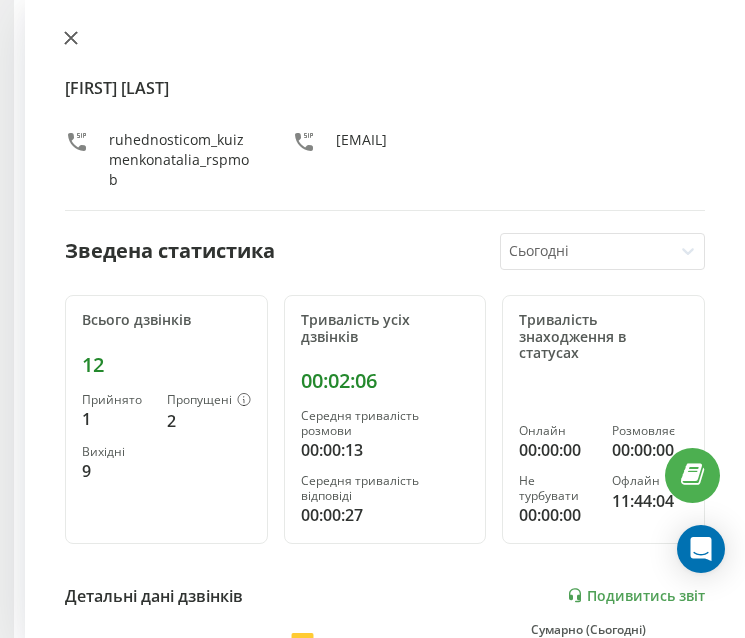click 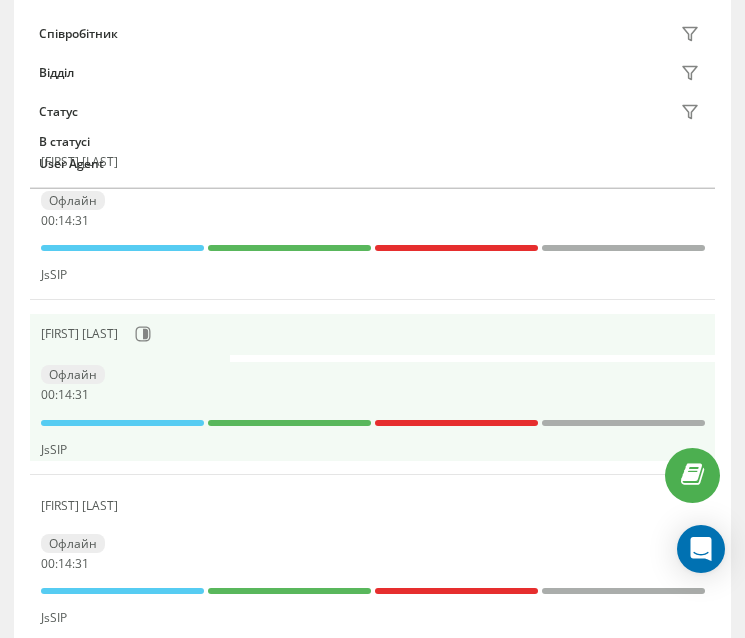 scroll, scrollTop: 677, scrollLeft: 0, axis: vertical 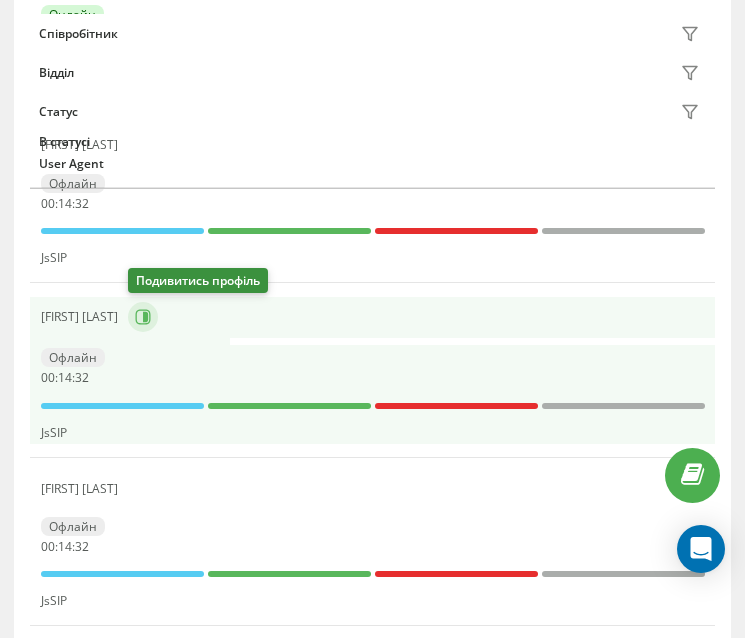 click 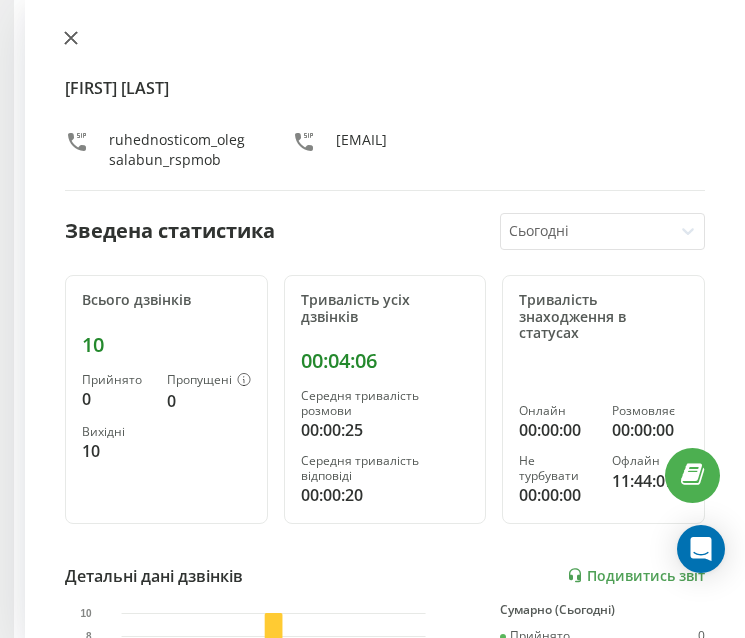 click at bounding box center [71, 39] 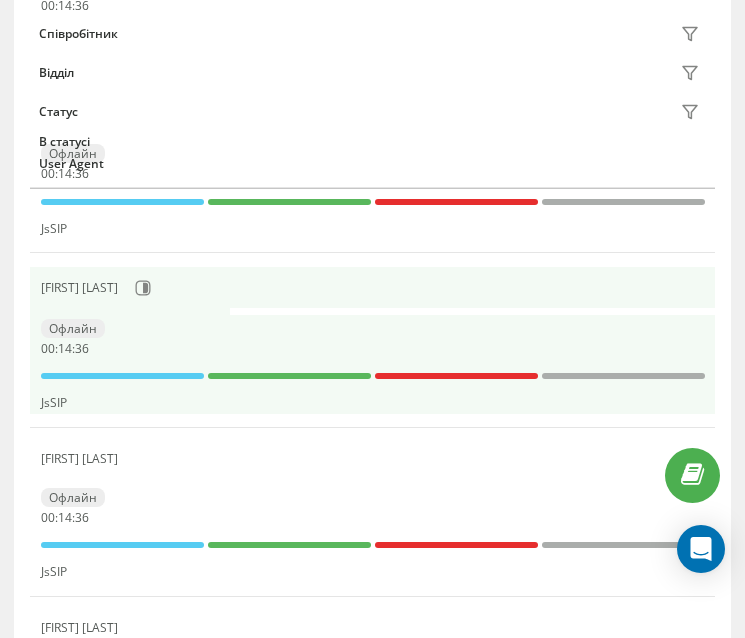 scroll, scrollTop: 877, scrollLeft: 0, axis: vertical 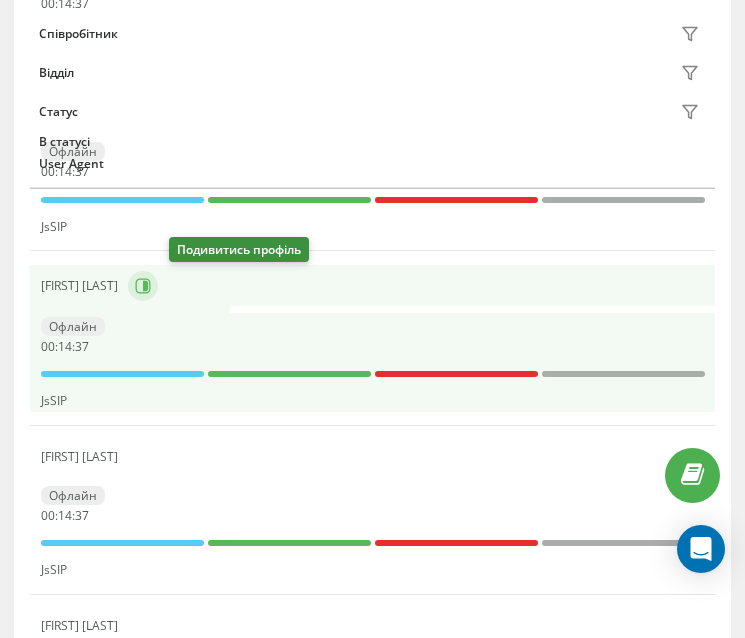 click 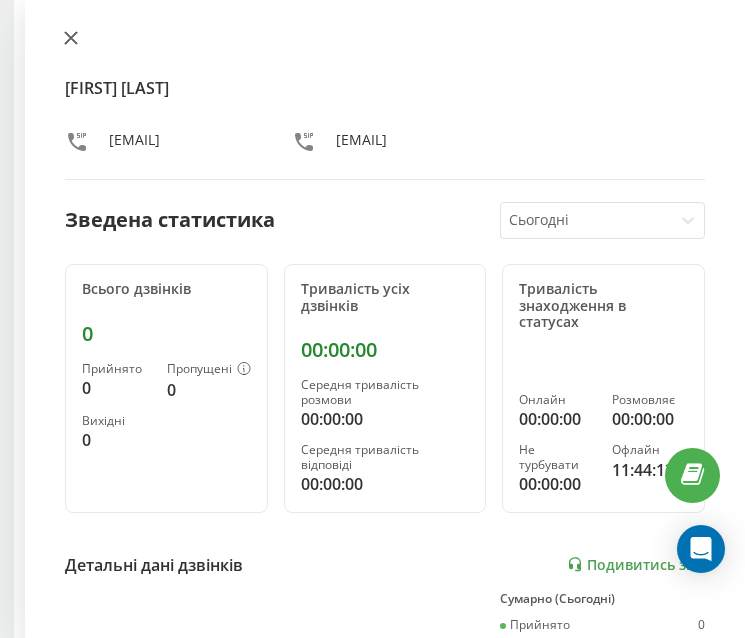 click 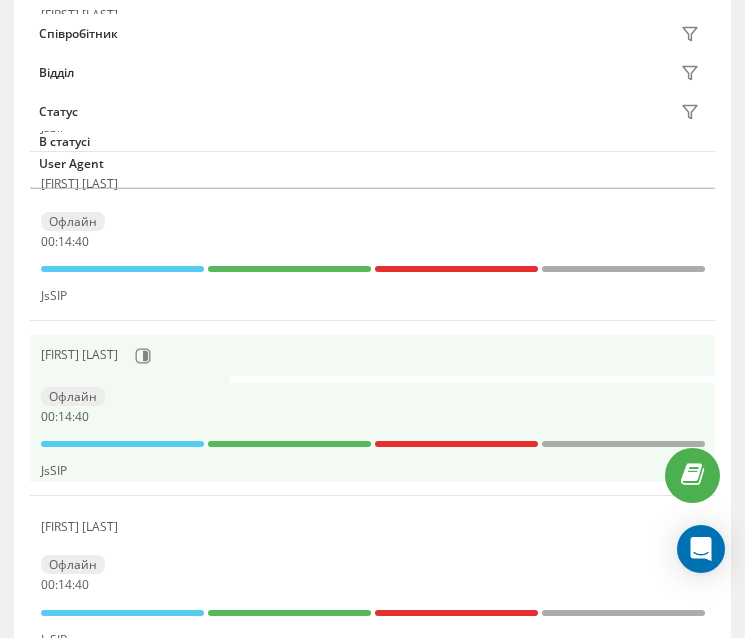 scroll, scrollTop: 977, scrollLeft: 0, axis: vertical 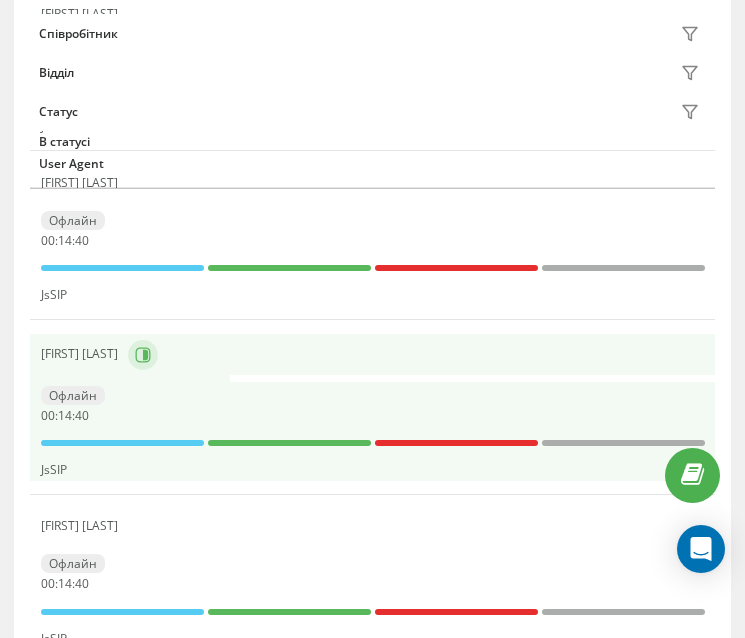 click 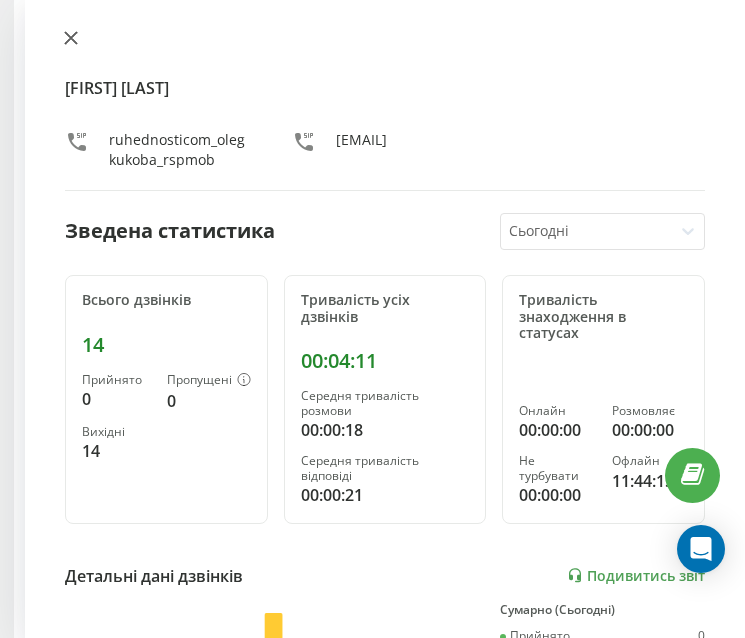 click at bounding box center [71, 39] 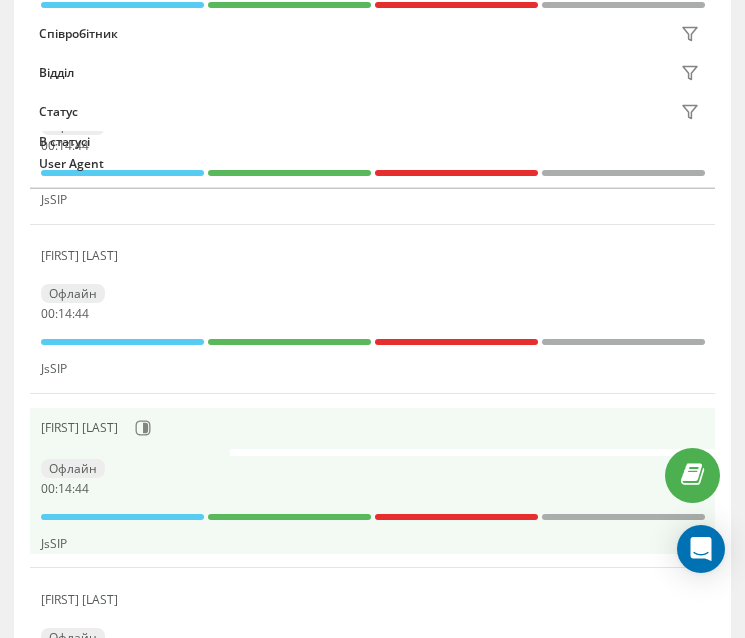 scroll, scrollTop: 1077, scrollLeft: 0, axis: vertical 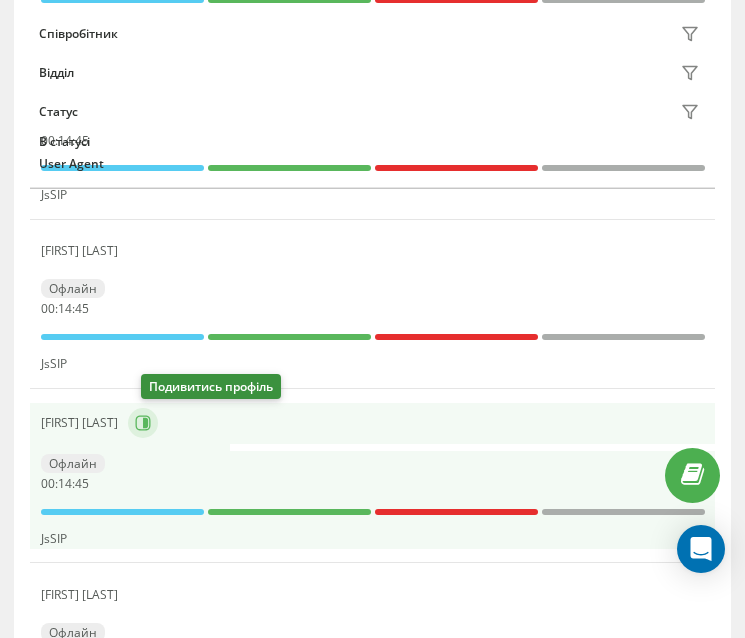 click 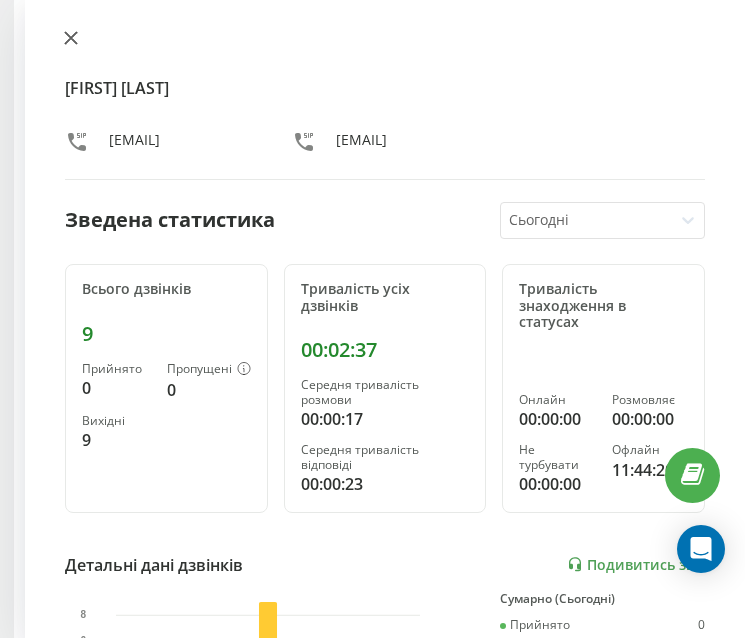click 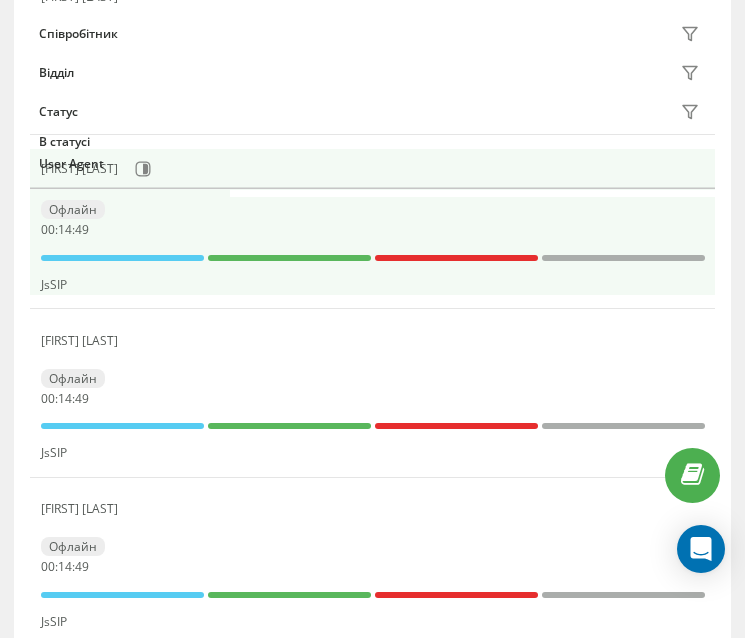 scroll, scrollTop: 1377, scrollLeft: 0, axis: vertical 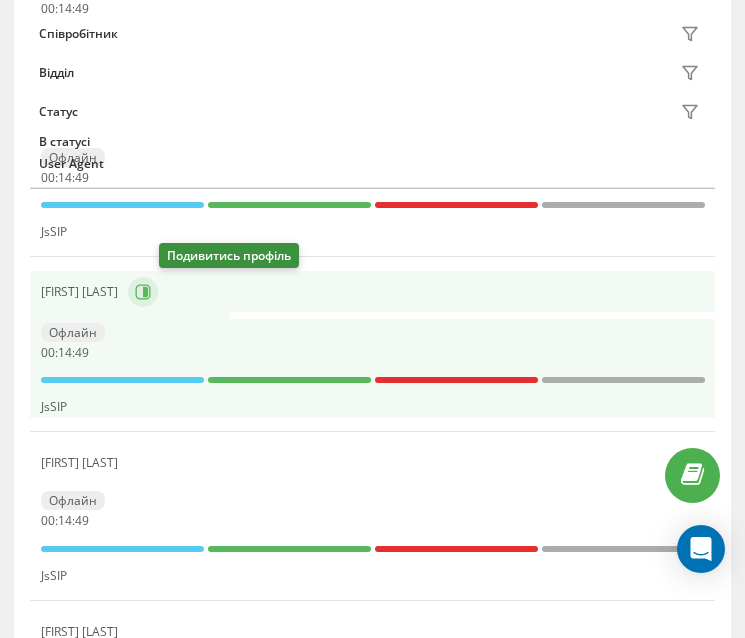 click at bounding box center [143, 292] 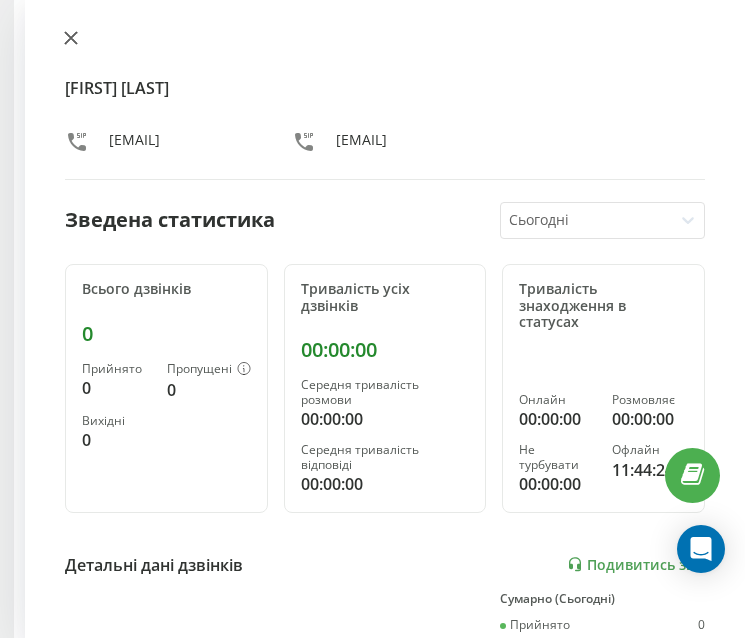 click 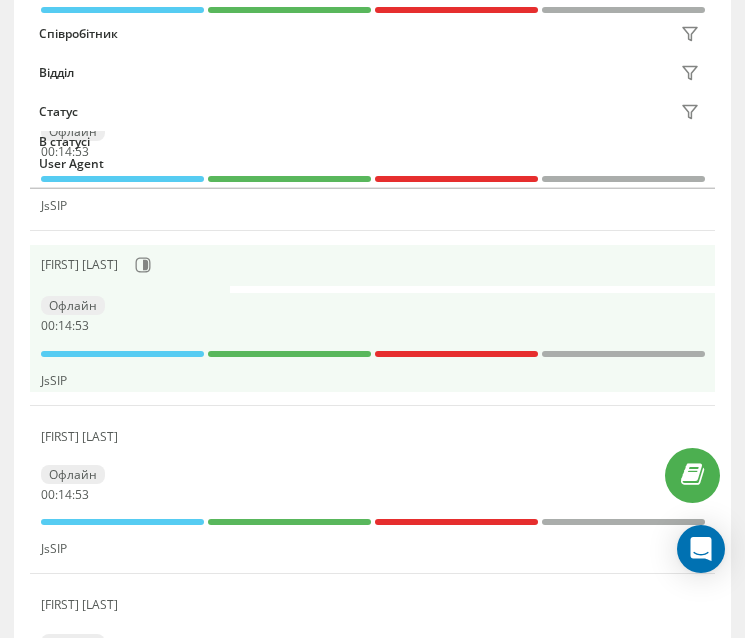 scroll, scrollTop: 1577, scrollLeft: 0, axis: vertical 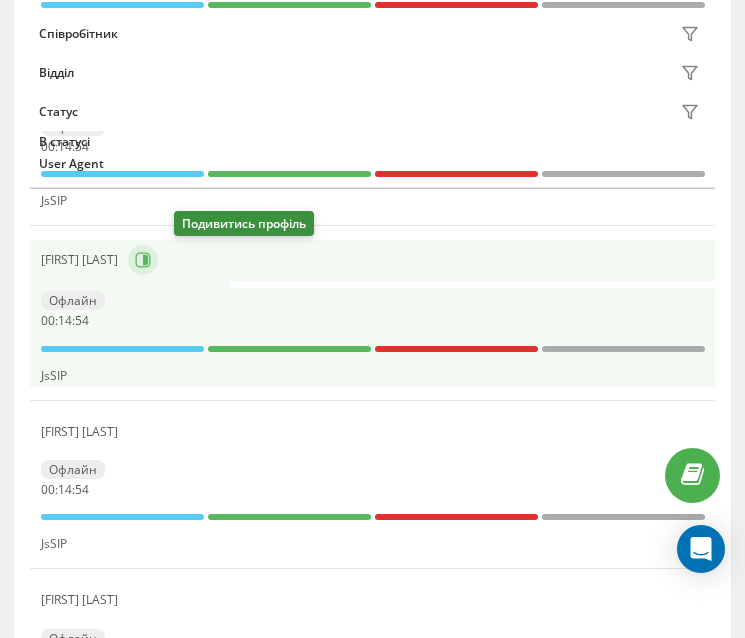 click 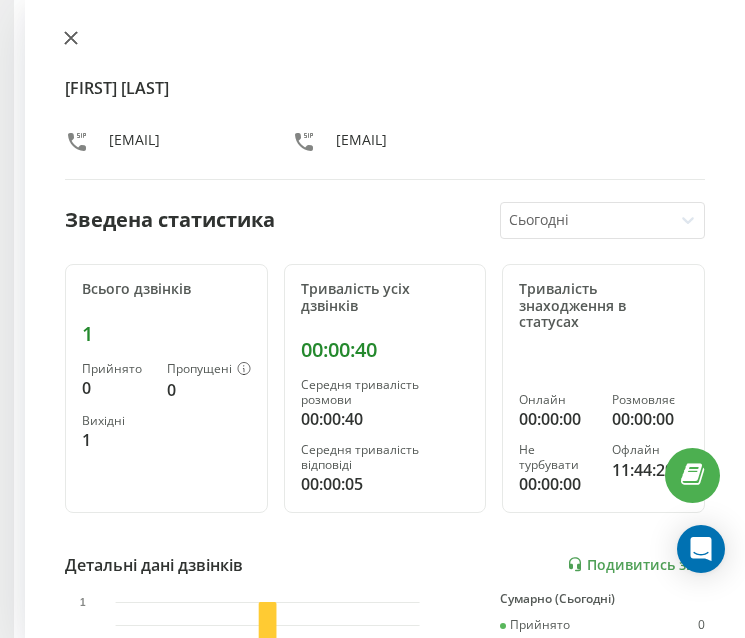 click 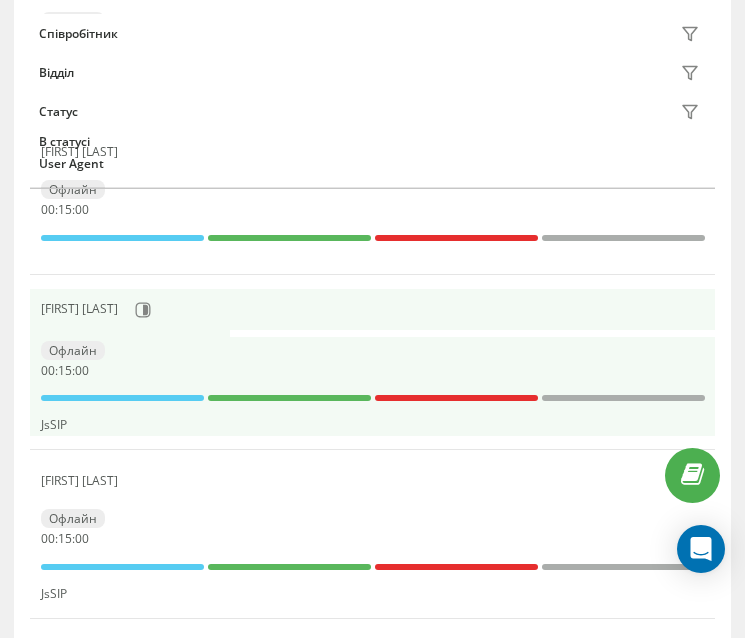 scroll, scrollTop: 2377, scrollLeft: 0, axis: vertical 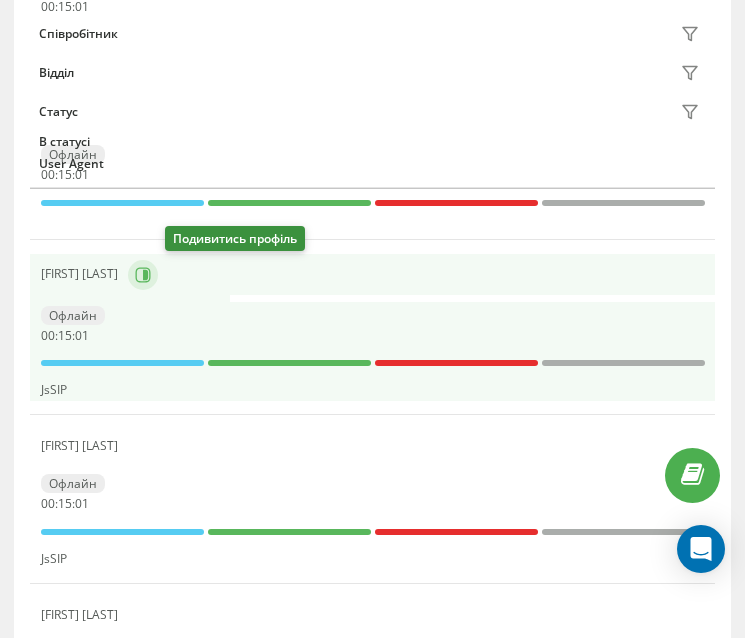 click 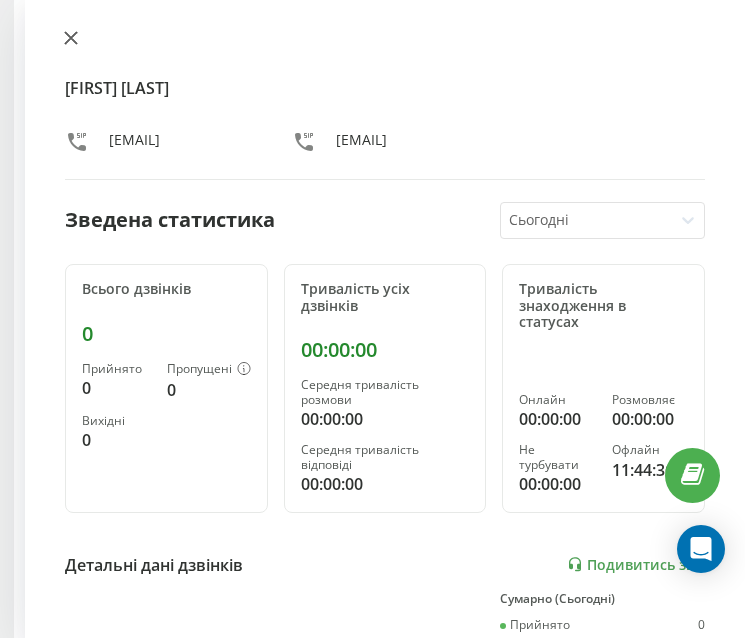 click 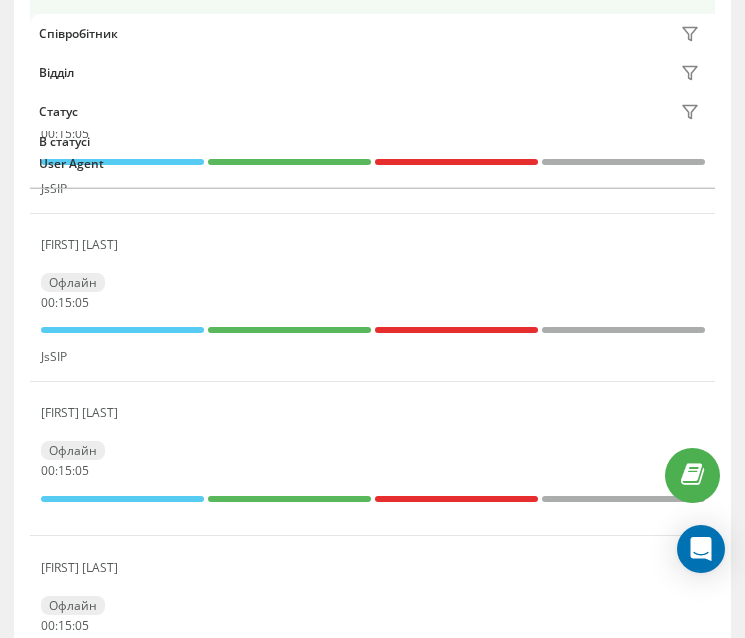 scroll, scrollTop: 2777, scrollLeft: 0, axis: vertical 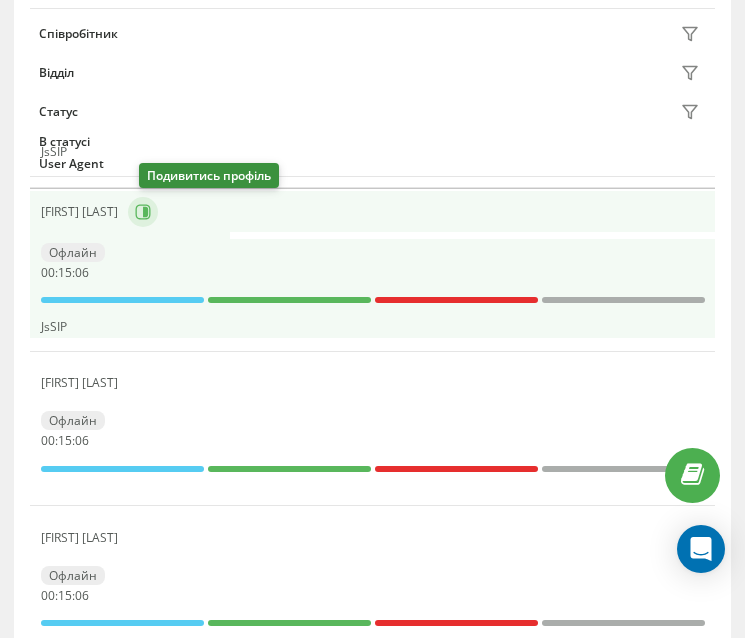 click 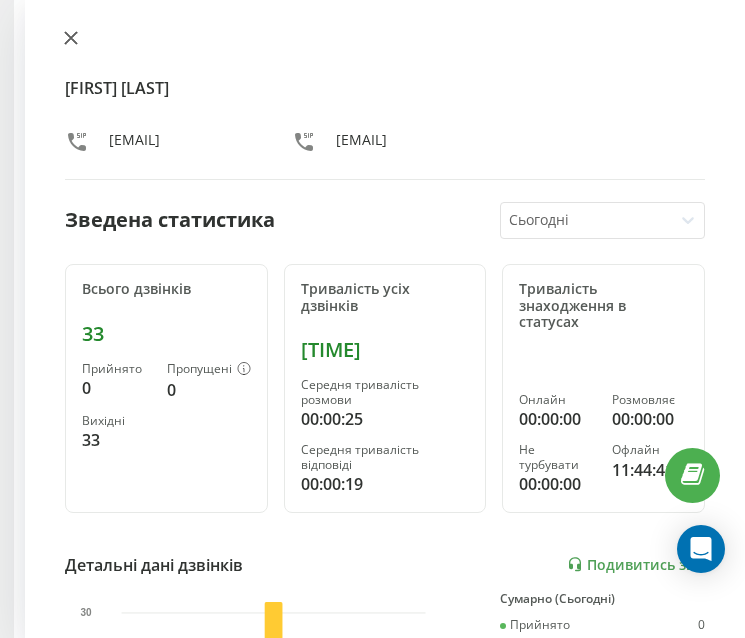 click at bounding box center [71, 39] 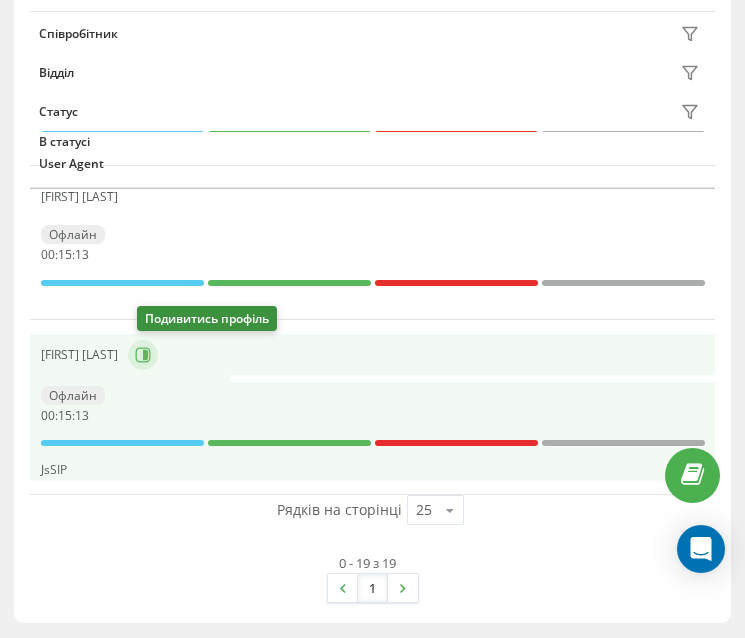 click at bounding box center (143, 355) 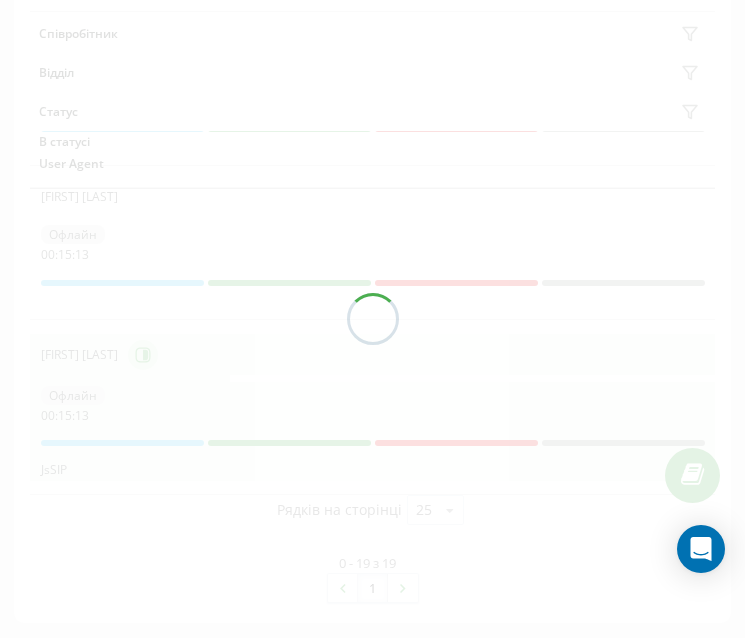 scroll, scrollTop: 3105, scrollLeft: 0, axis: vertical 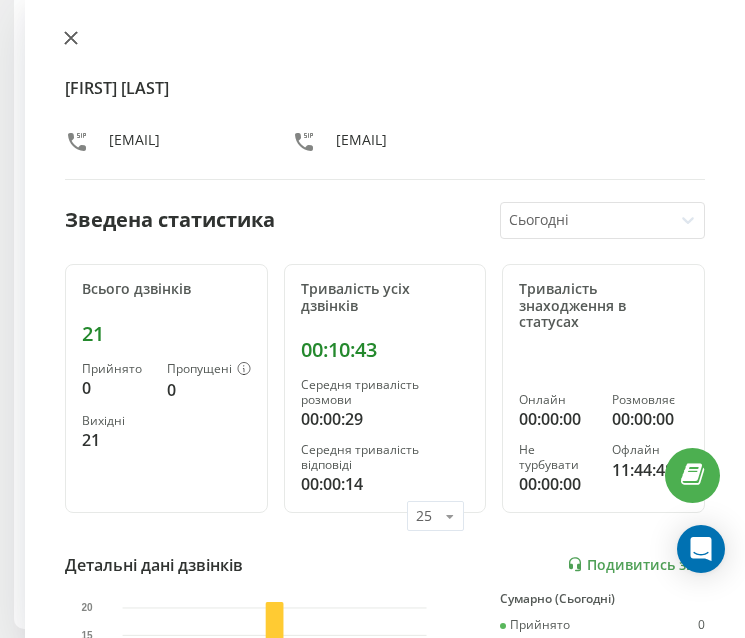 click at bounding box center [71, 39] 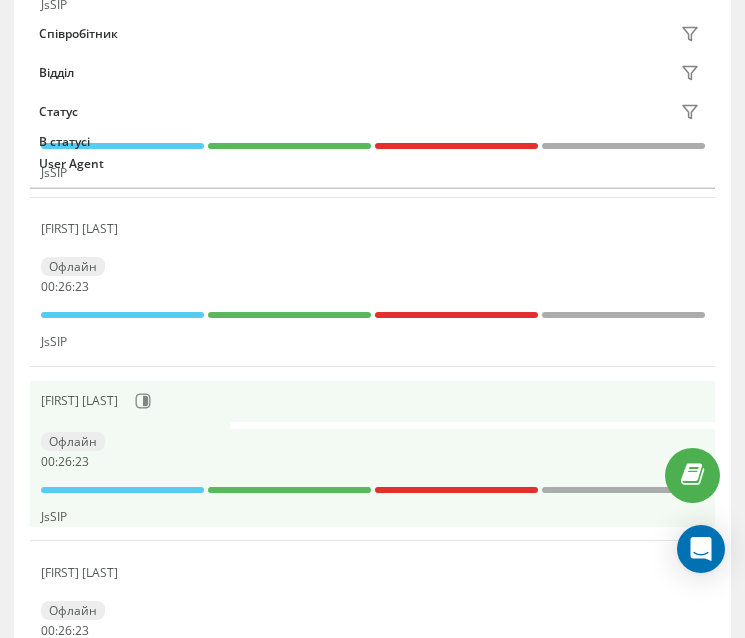 scroll, scrollTop: 1100, scrollLeft: 0, axis: vertical 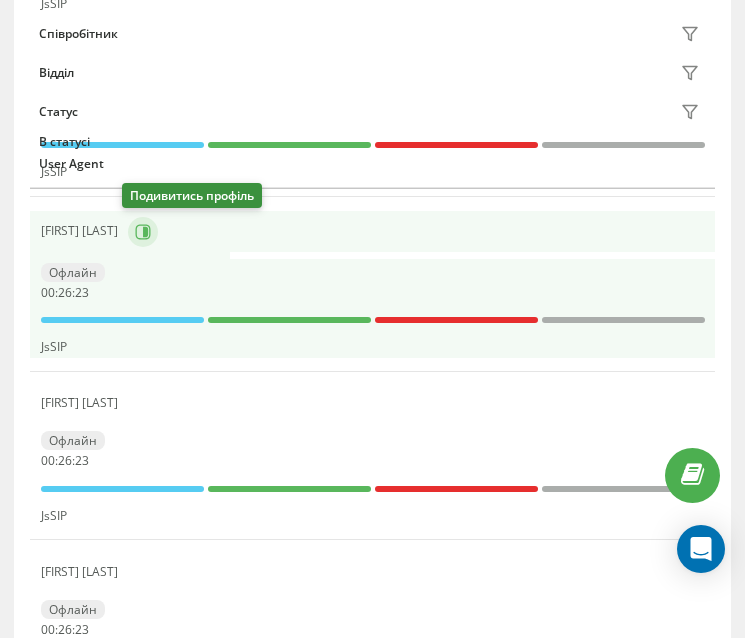 click 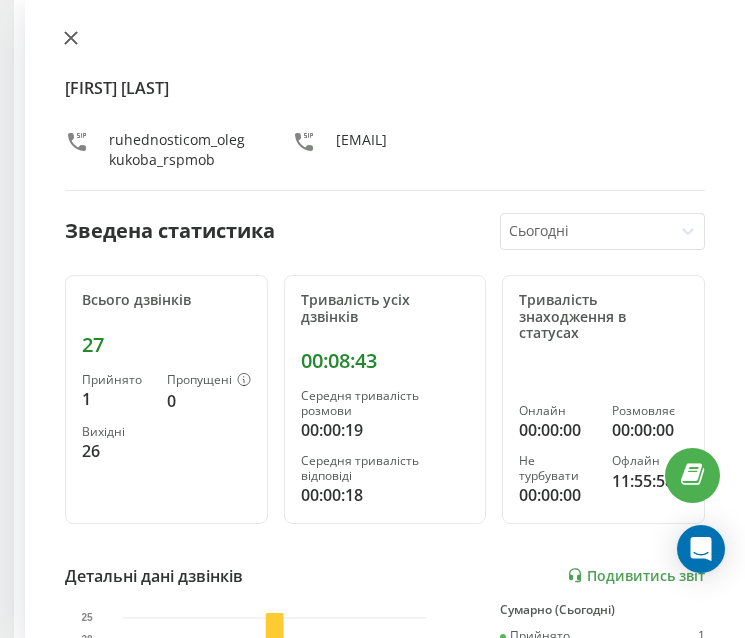click 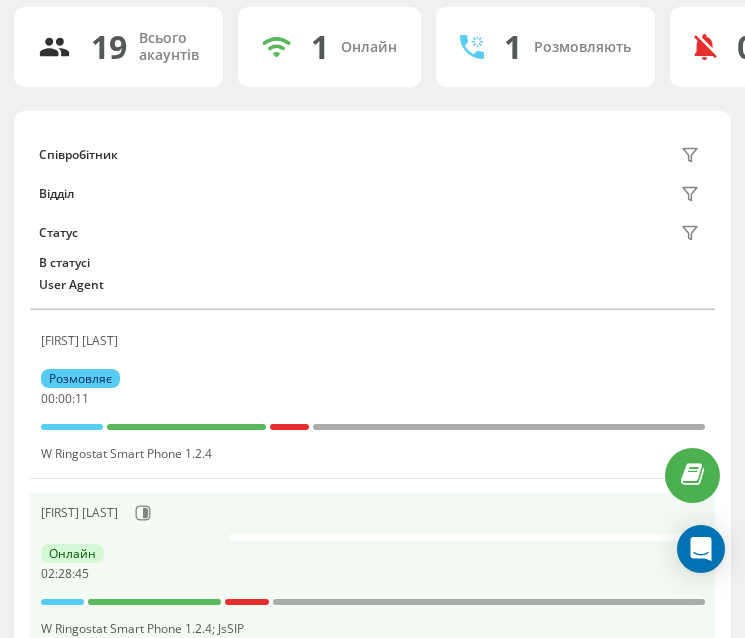 scroll, scrollTop: 100, scrollLeft: 0, axis: vertical 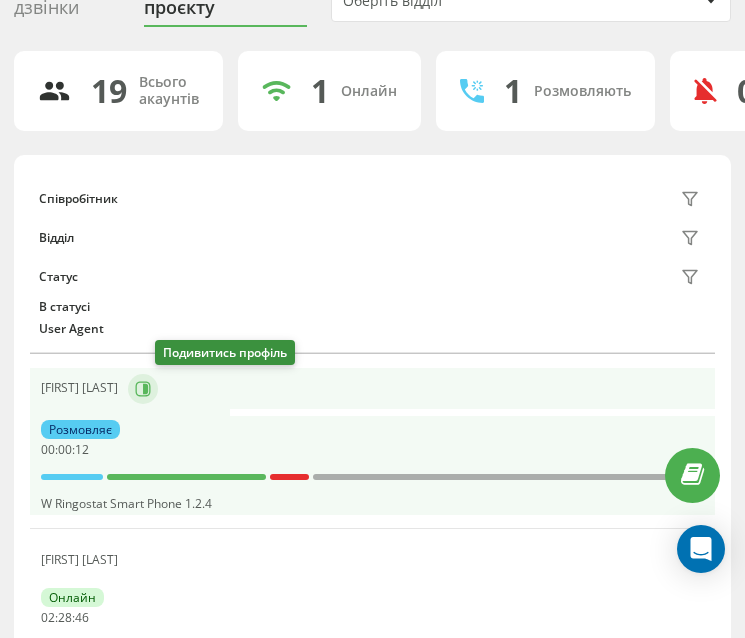 click 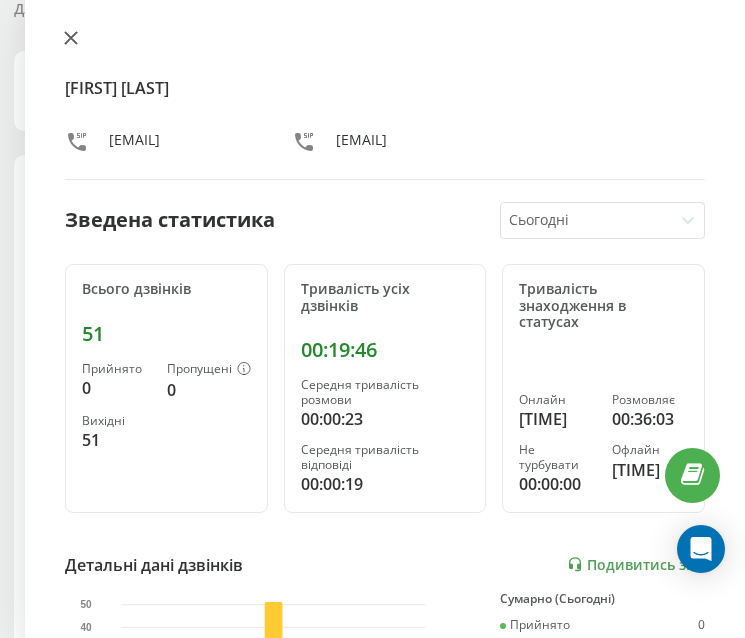 click 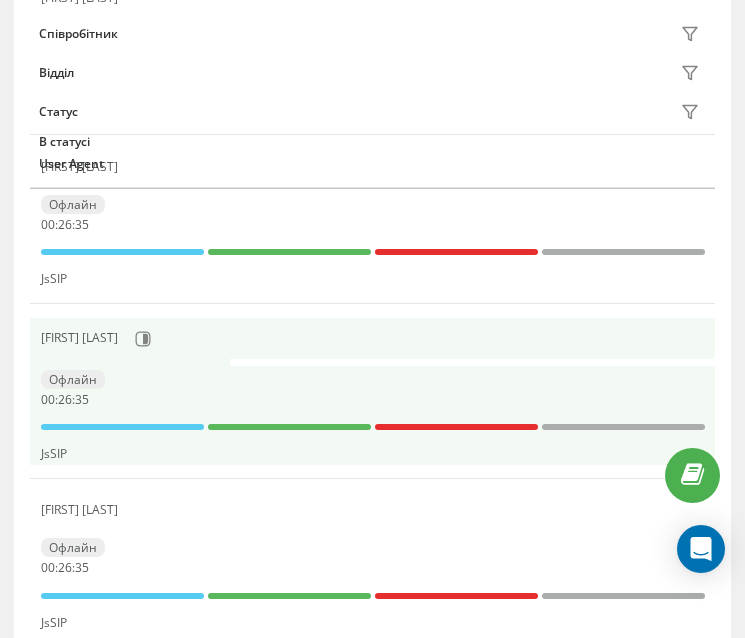 scroll, scrollTop: 994, scrollLeft: 0, axis: vertical 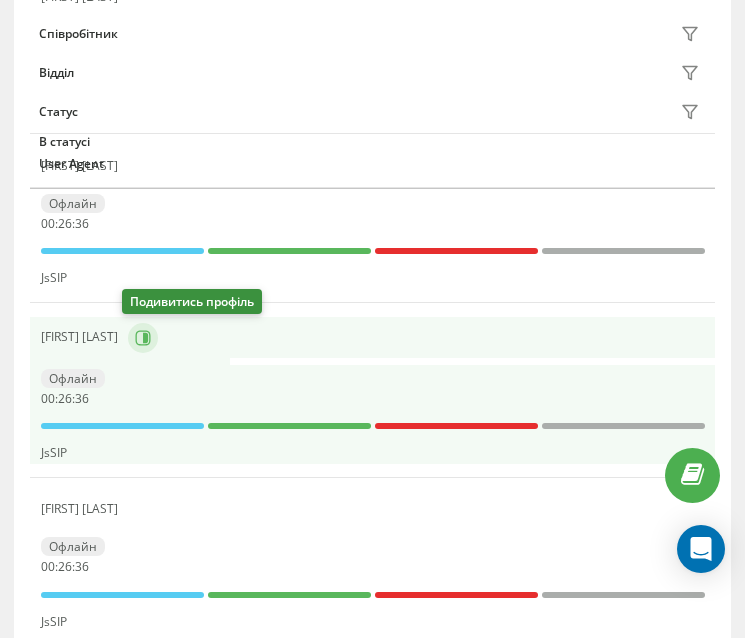 click 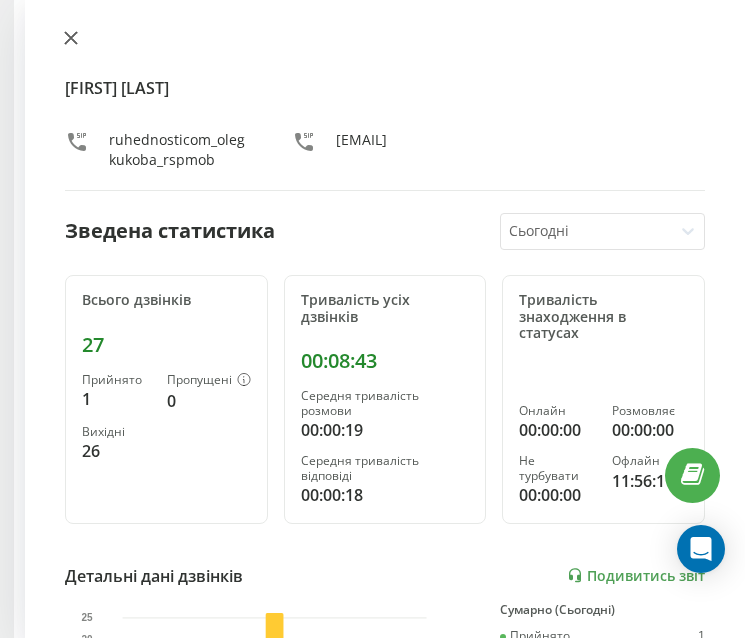 click at bounding box center (71, 39) 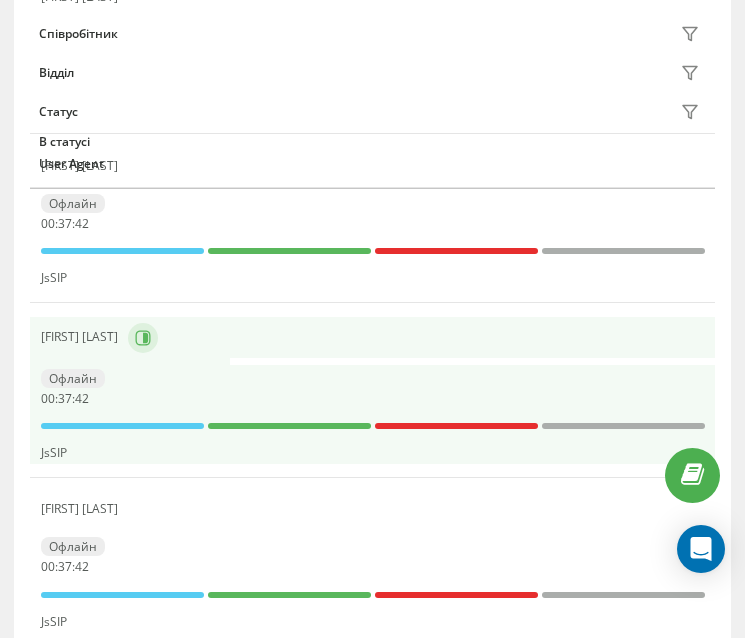 click 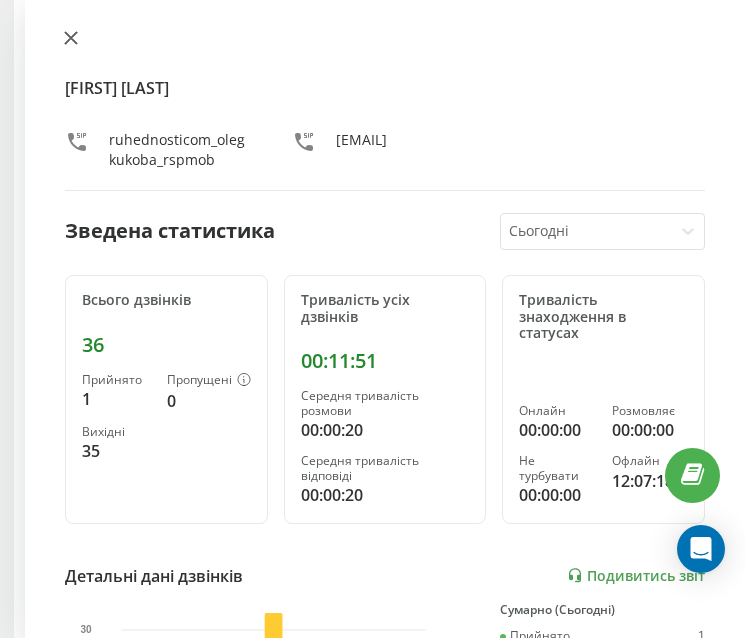 click 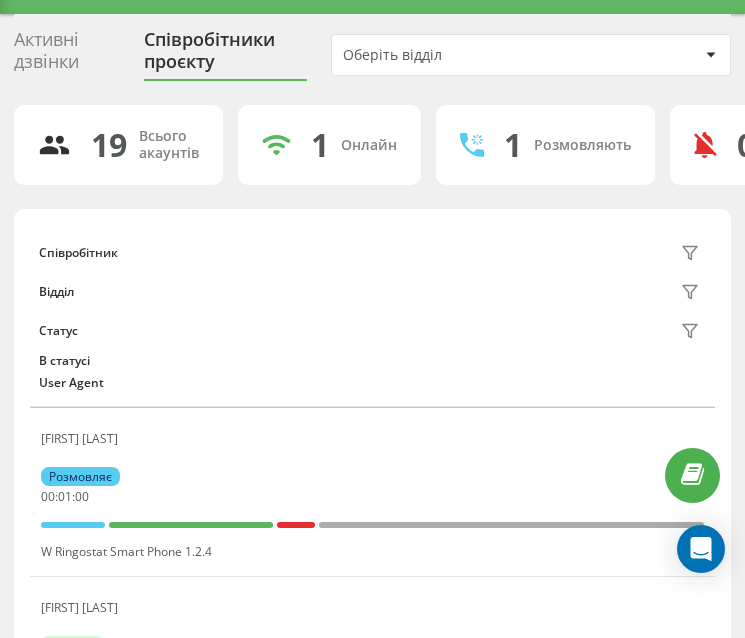 scroll, scrollTop: 0, scrollLeft: 0, axis: both 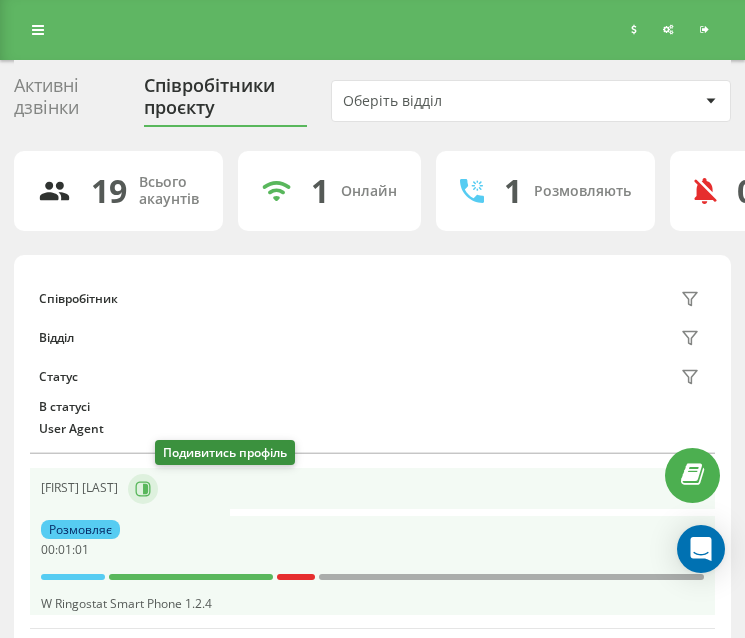 click 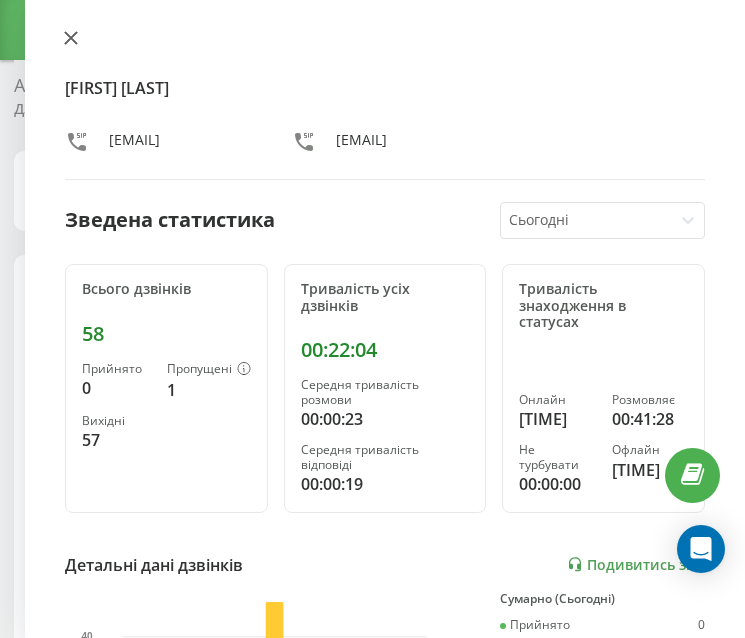 click 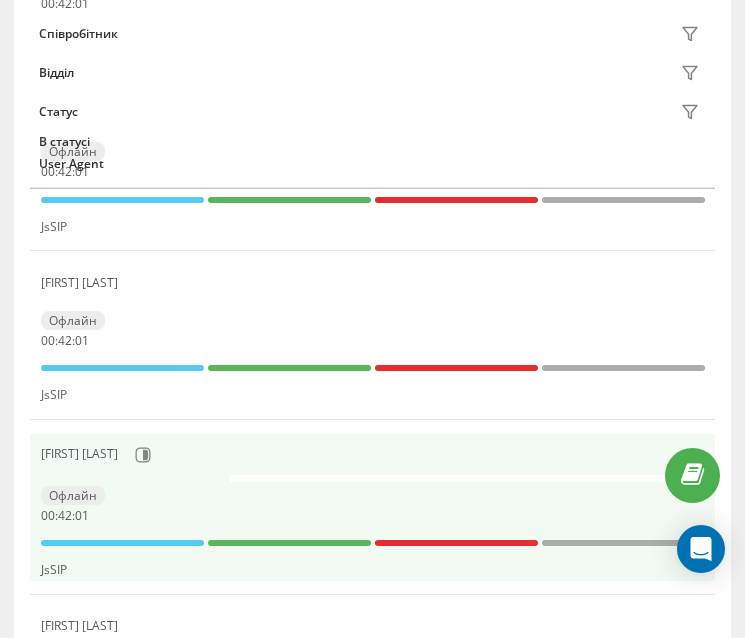 scroll, scrollTop: 1000, scrollLeft: 0, axis: vertical 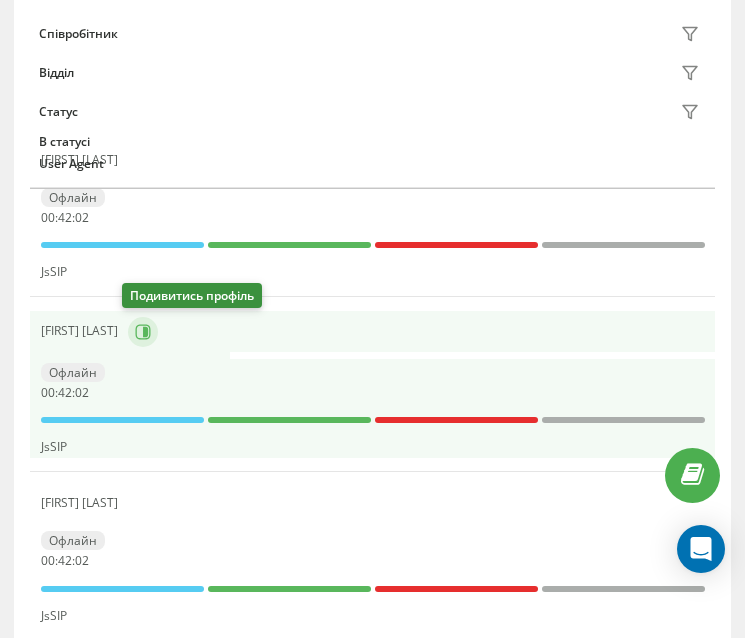 click 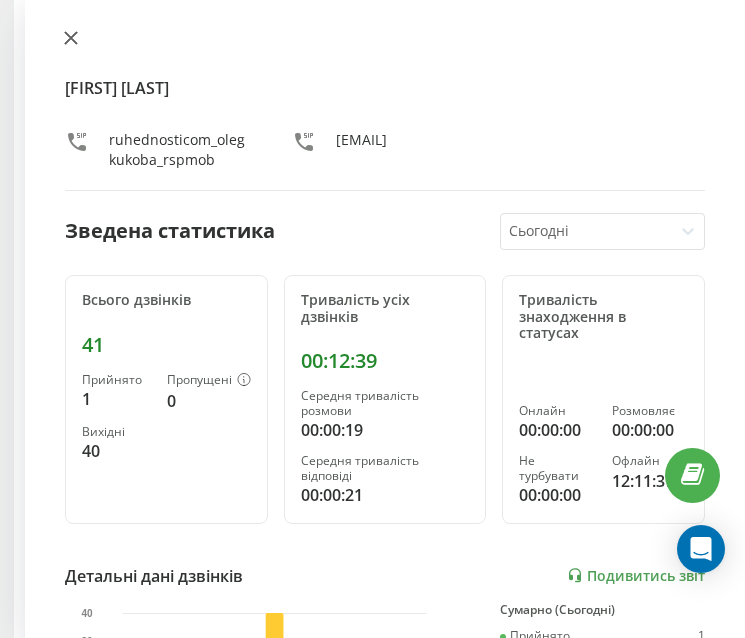 click 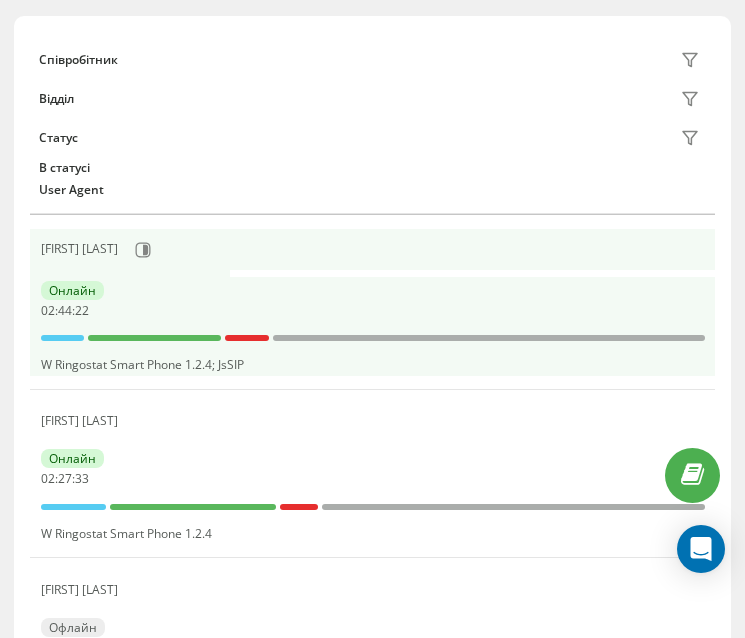scroll, scrollTop: 300, scrollLeft: 0, axis: vertical 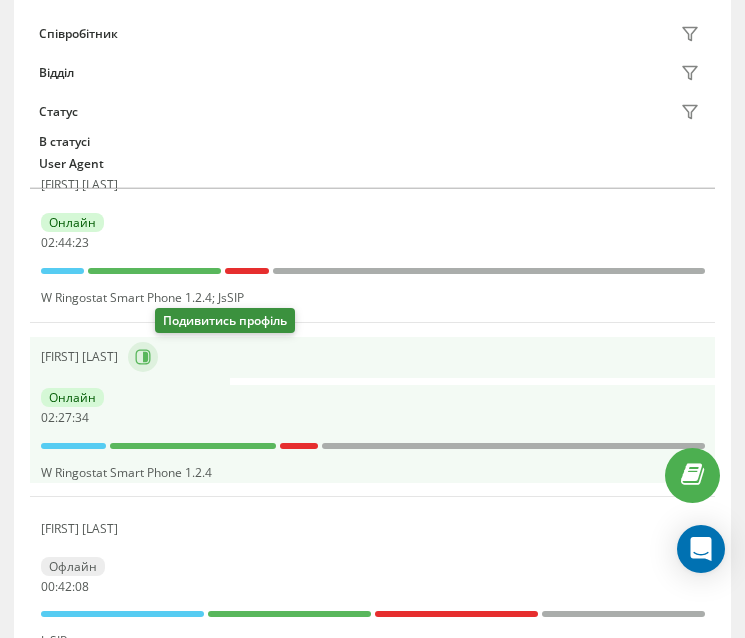 click 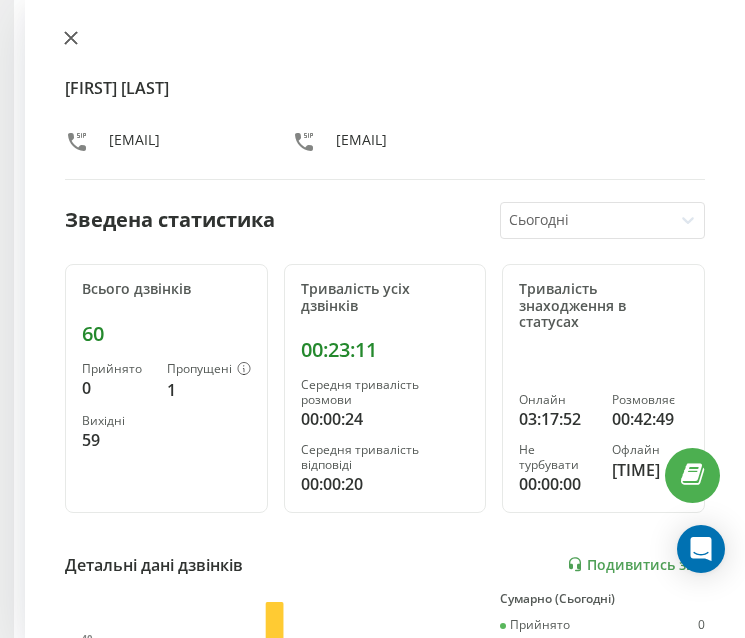 click at bounding box center (71, 39) 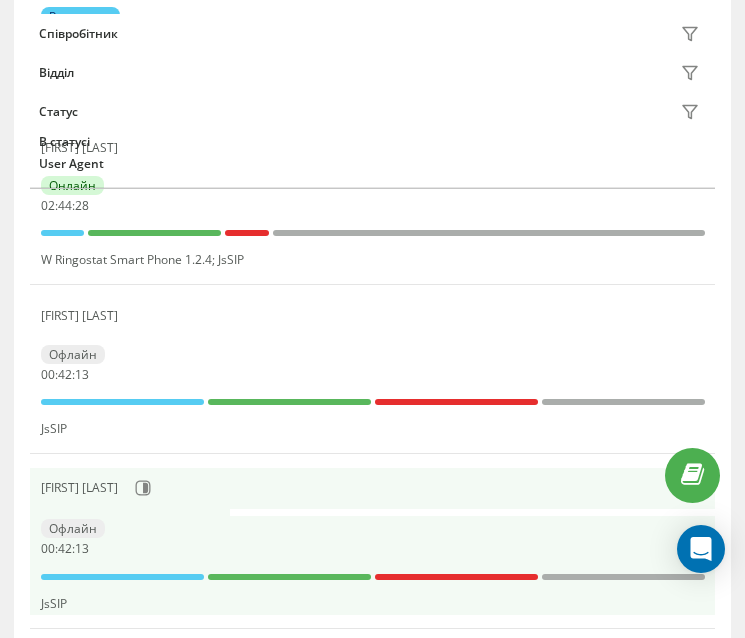 scroll, scrollTop: 531, scrollLeft: 0, axis: vertical 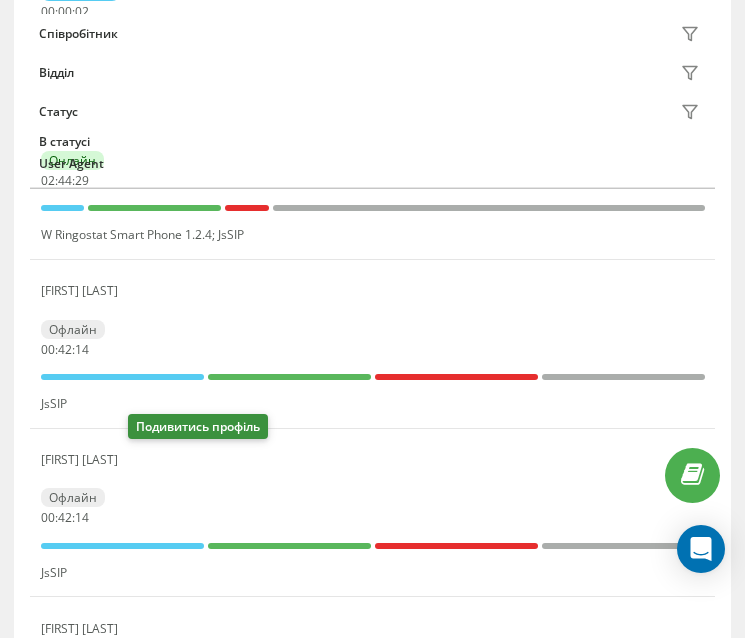 click 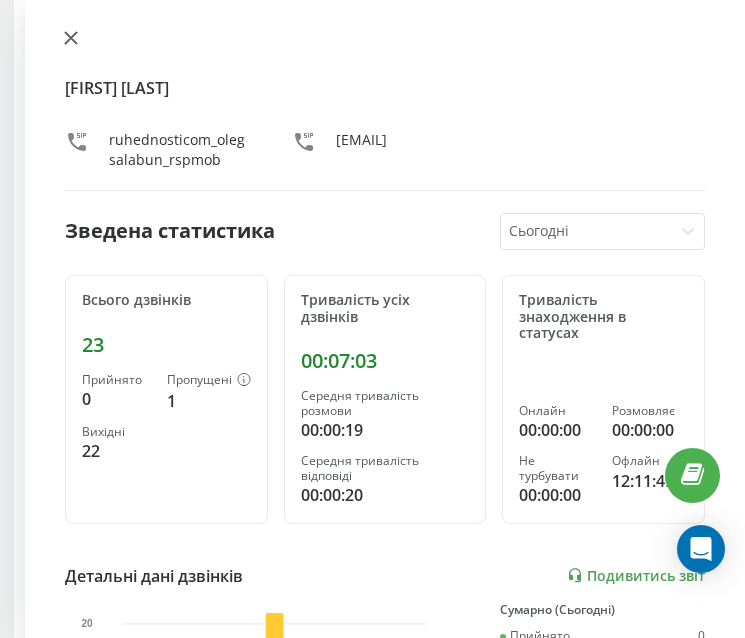 click 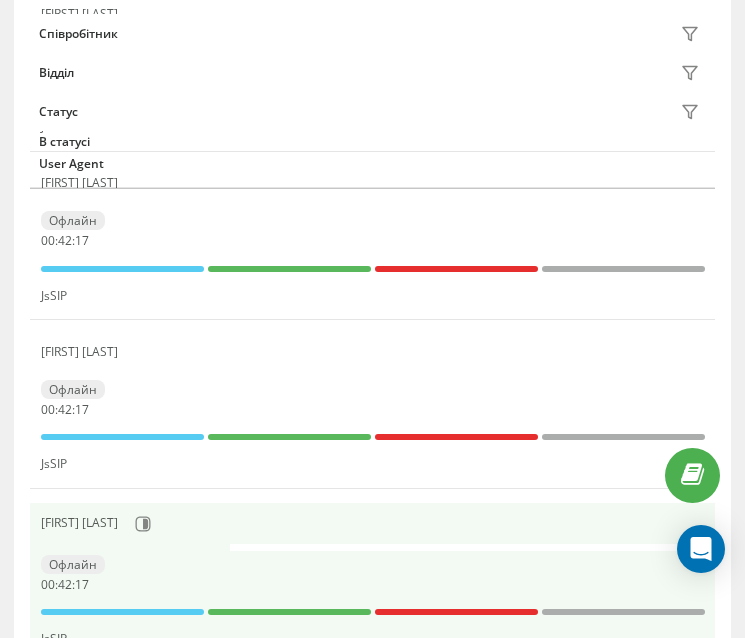 scroll, scrollTop: 831, scrollLeft: 0, axis: vertical 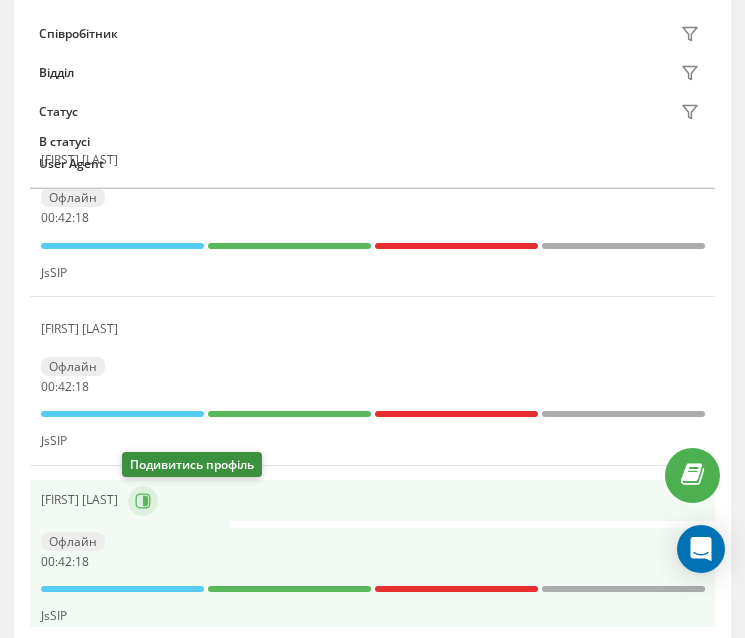 click 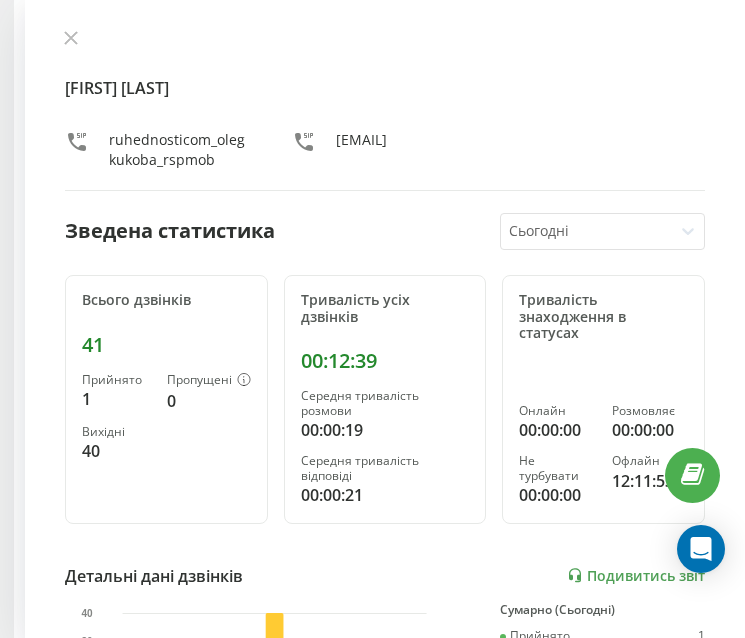 scroll, scrollTop: 662, scrollLeft: 0, axis: vertical 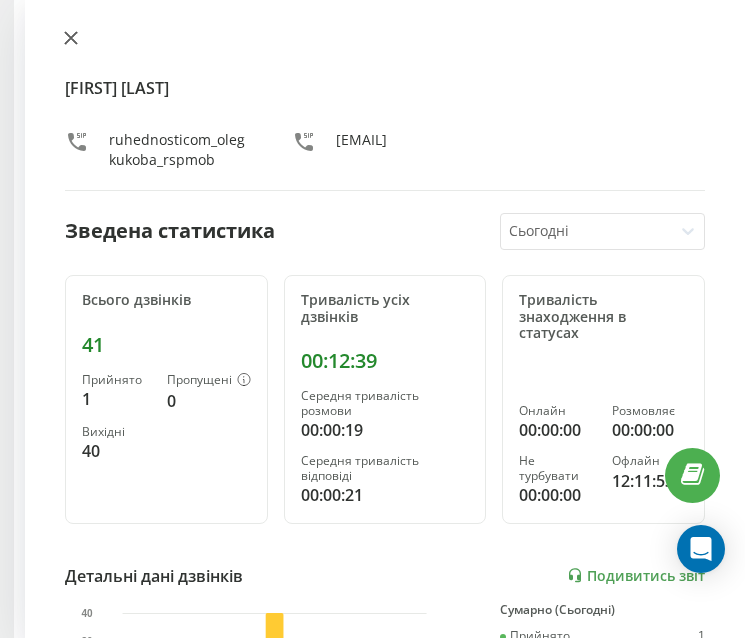 click 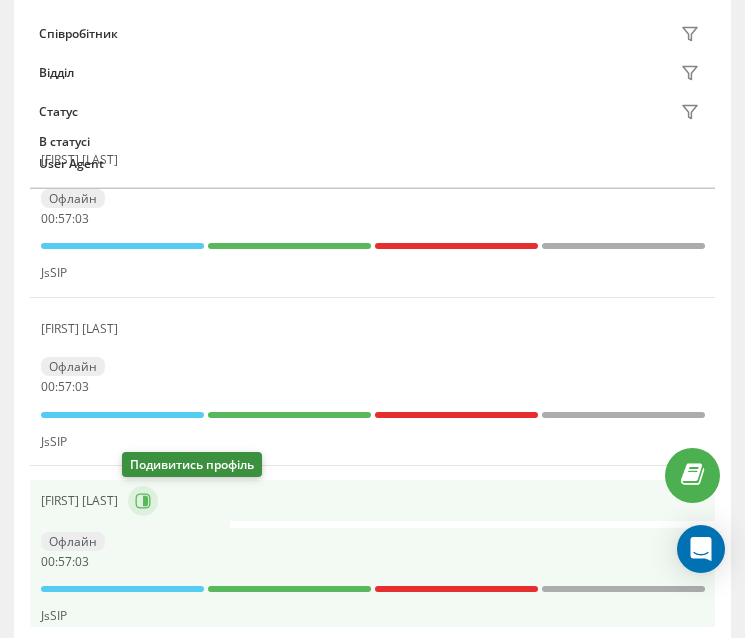 click 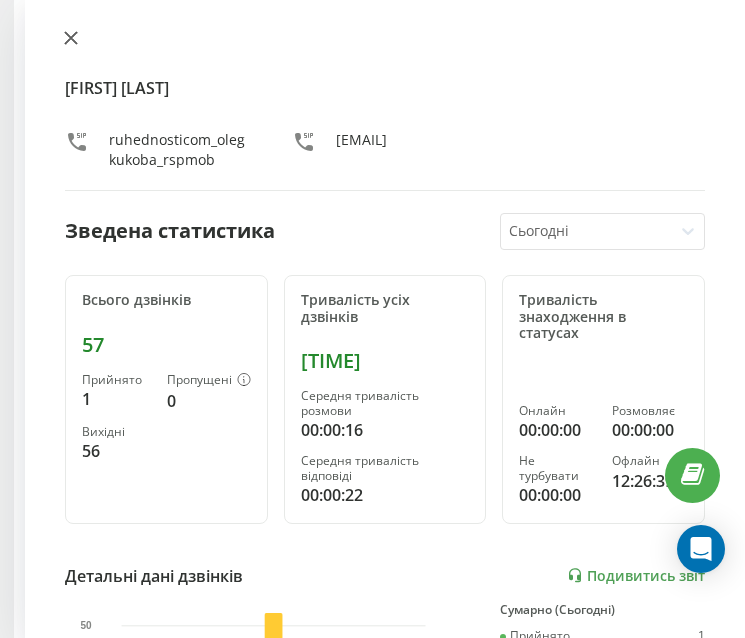 click at bounding box center (71, 39) 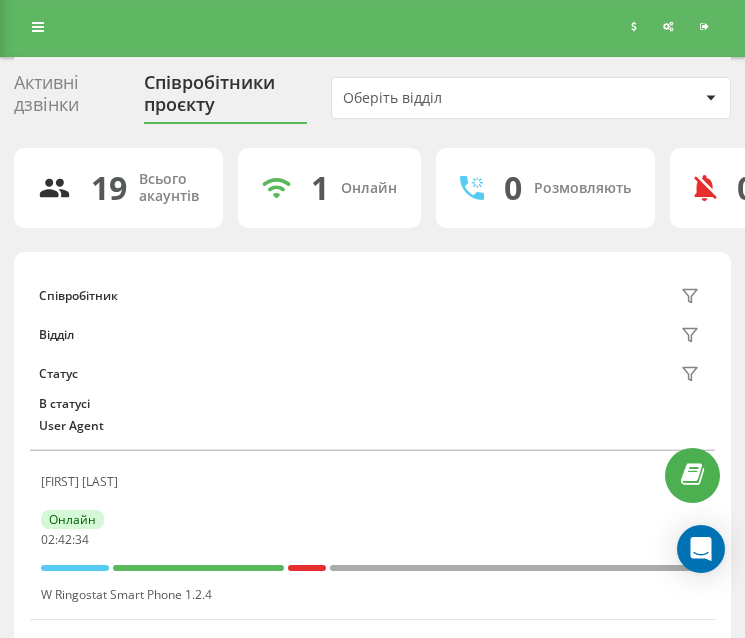 scroll, scrollTop: 0, scrollLeft: 0, axis: both 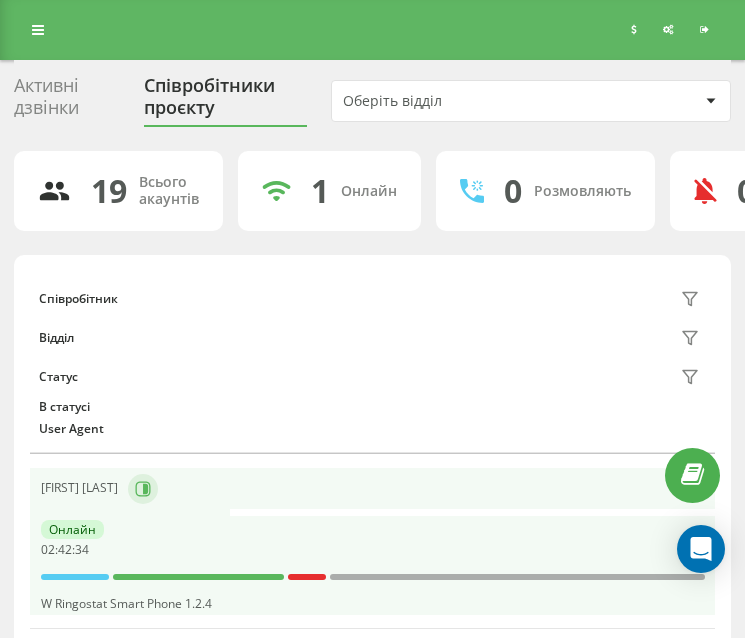 click 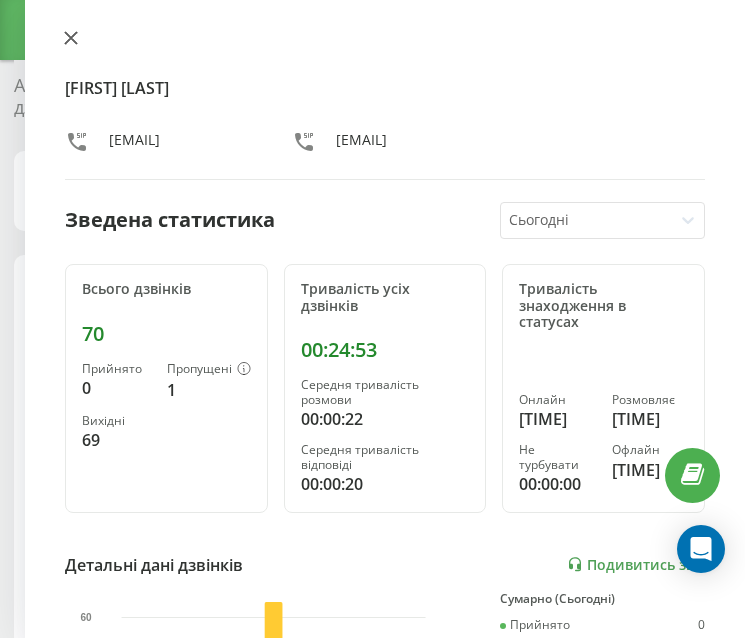 click 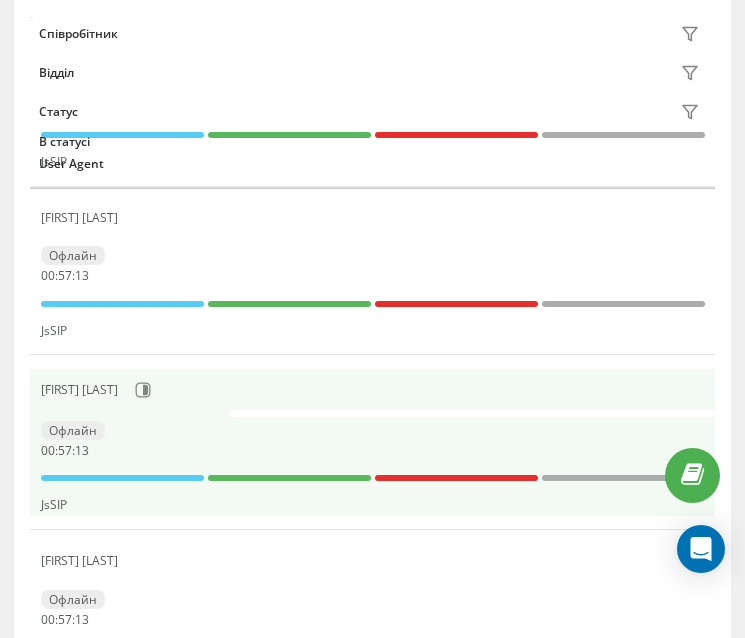 scroll, scrollTop: 800, scrollLeft: 0, axis: vertical 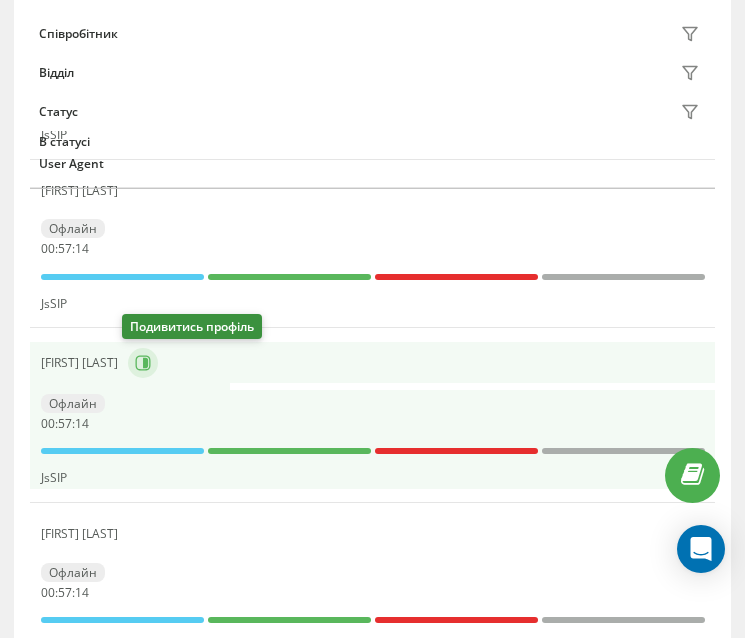 click 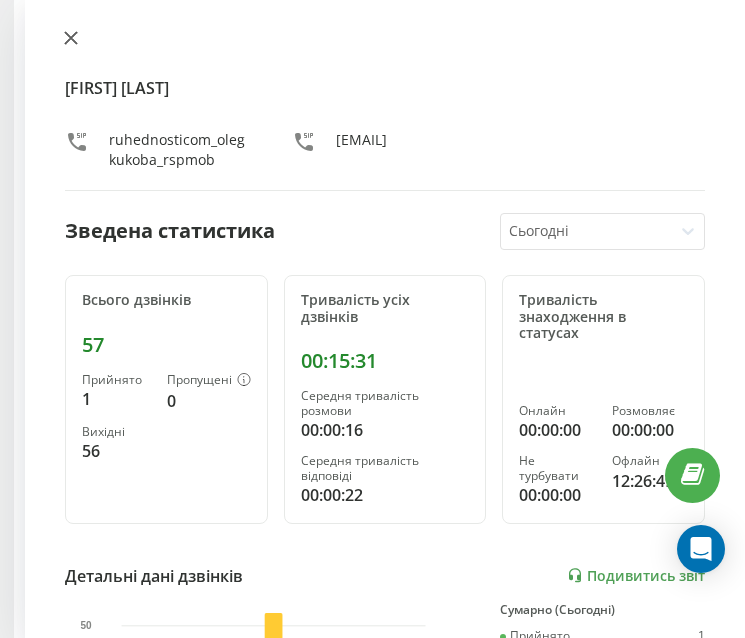 click 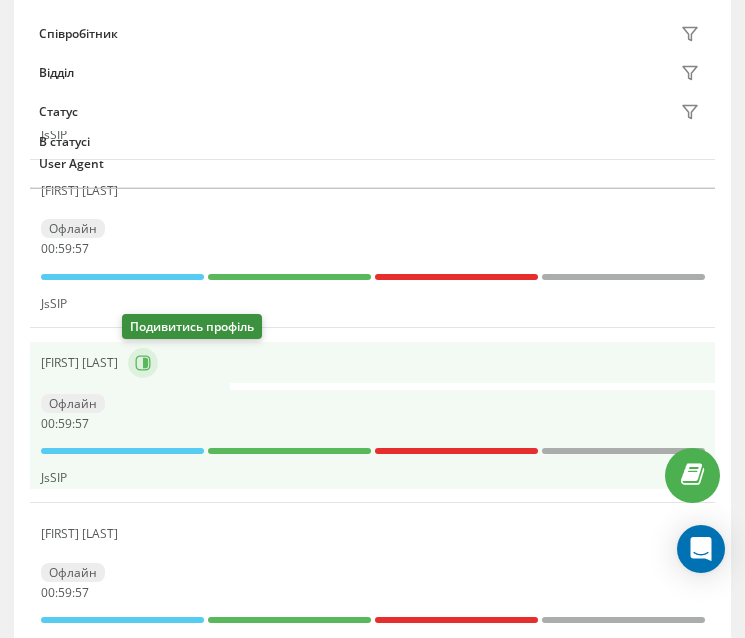 click 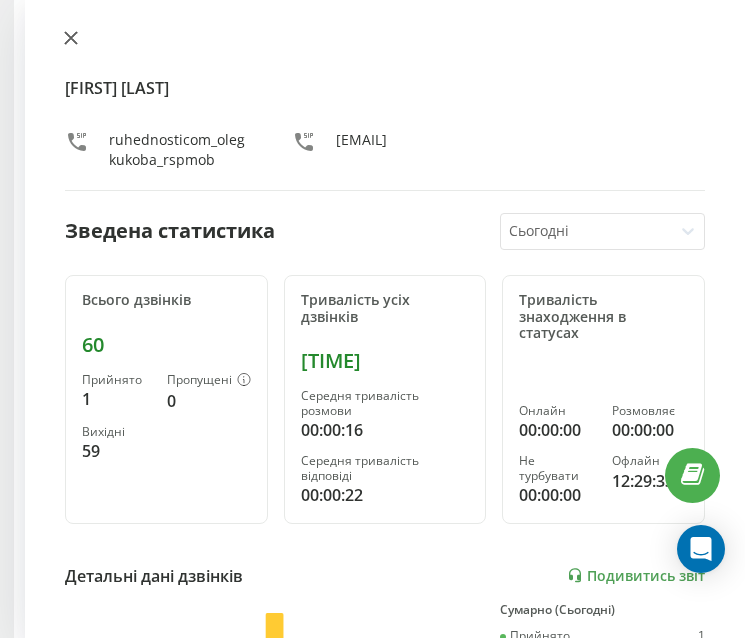 click 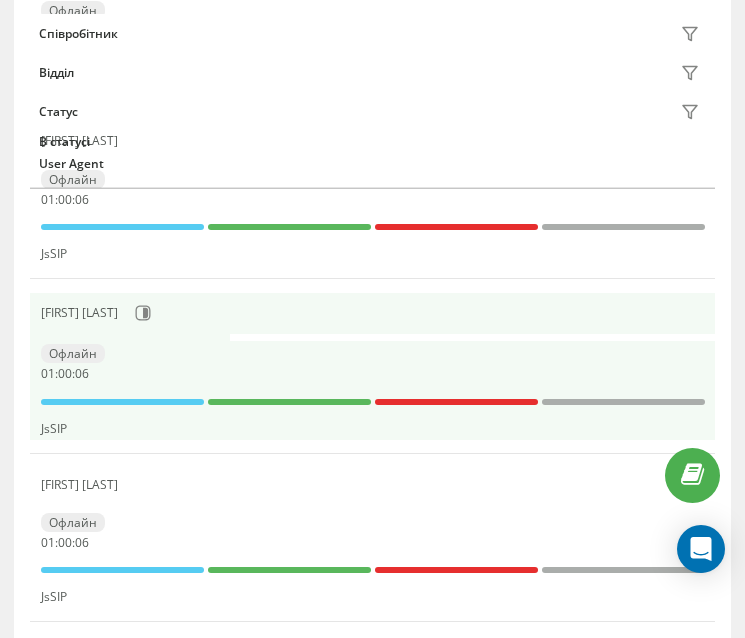 scroll, scrollTop: 800, scrollLeft: 0, axis: vertical 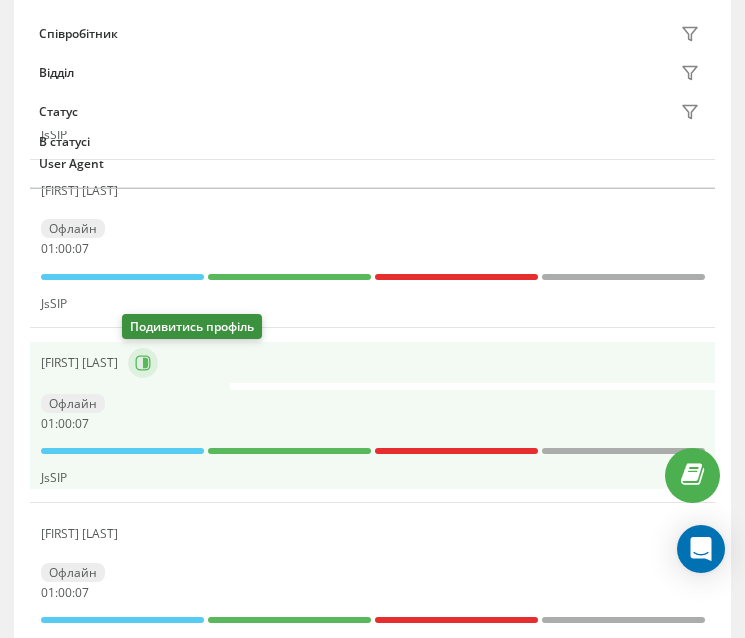 click 